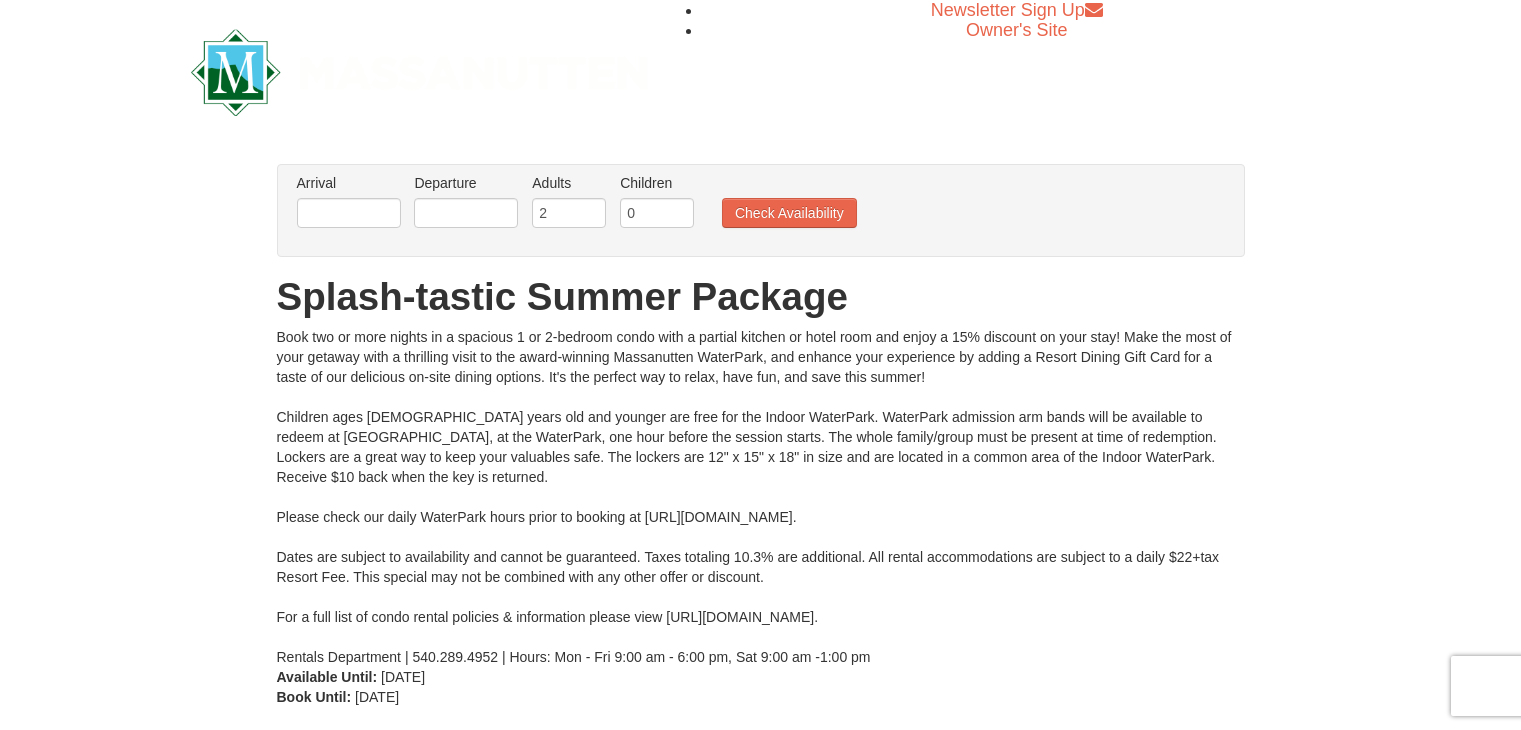 scroll, scrollTop: 0, scrollLeft: 0, axis: both 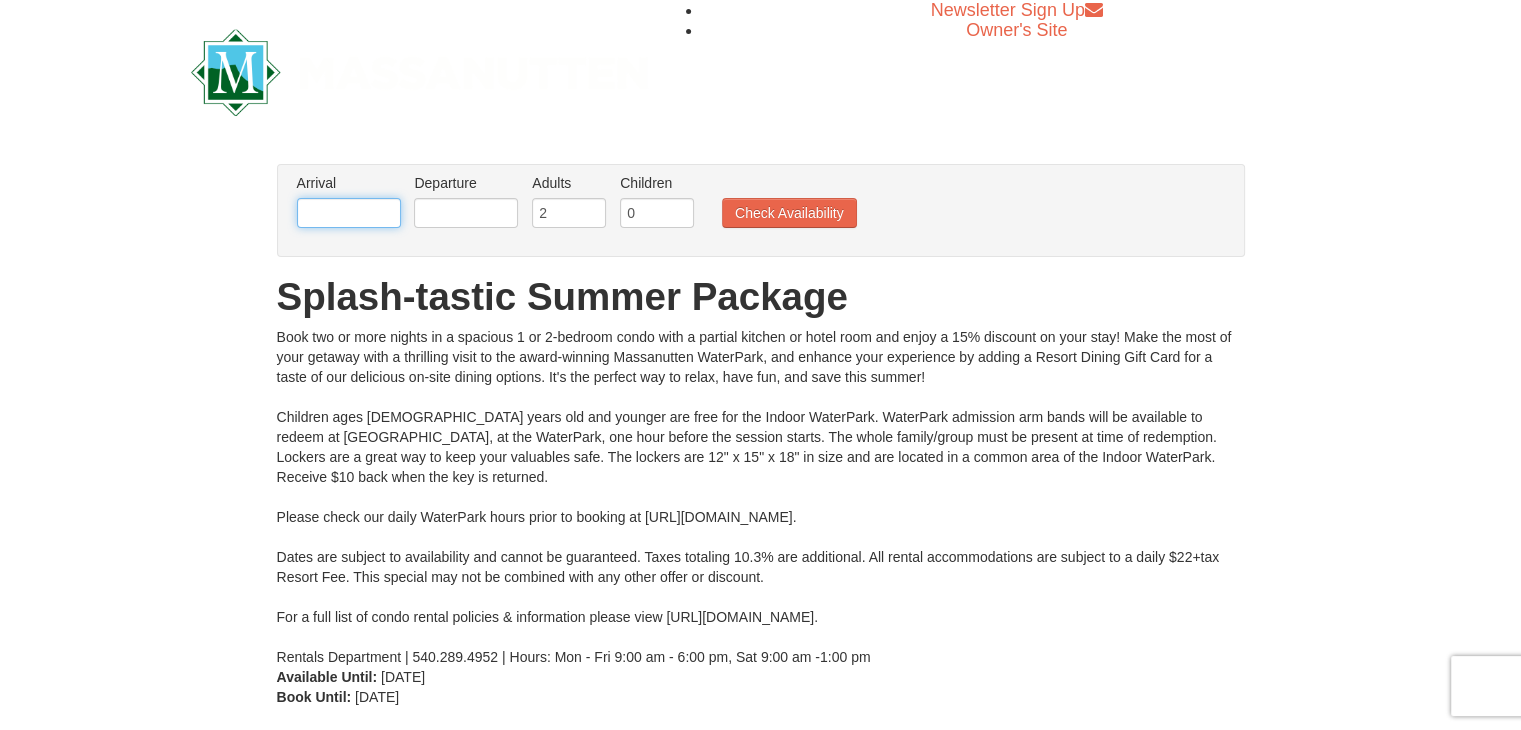 click at bounding box center [349, 213] 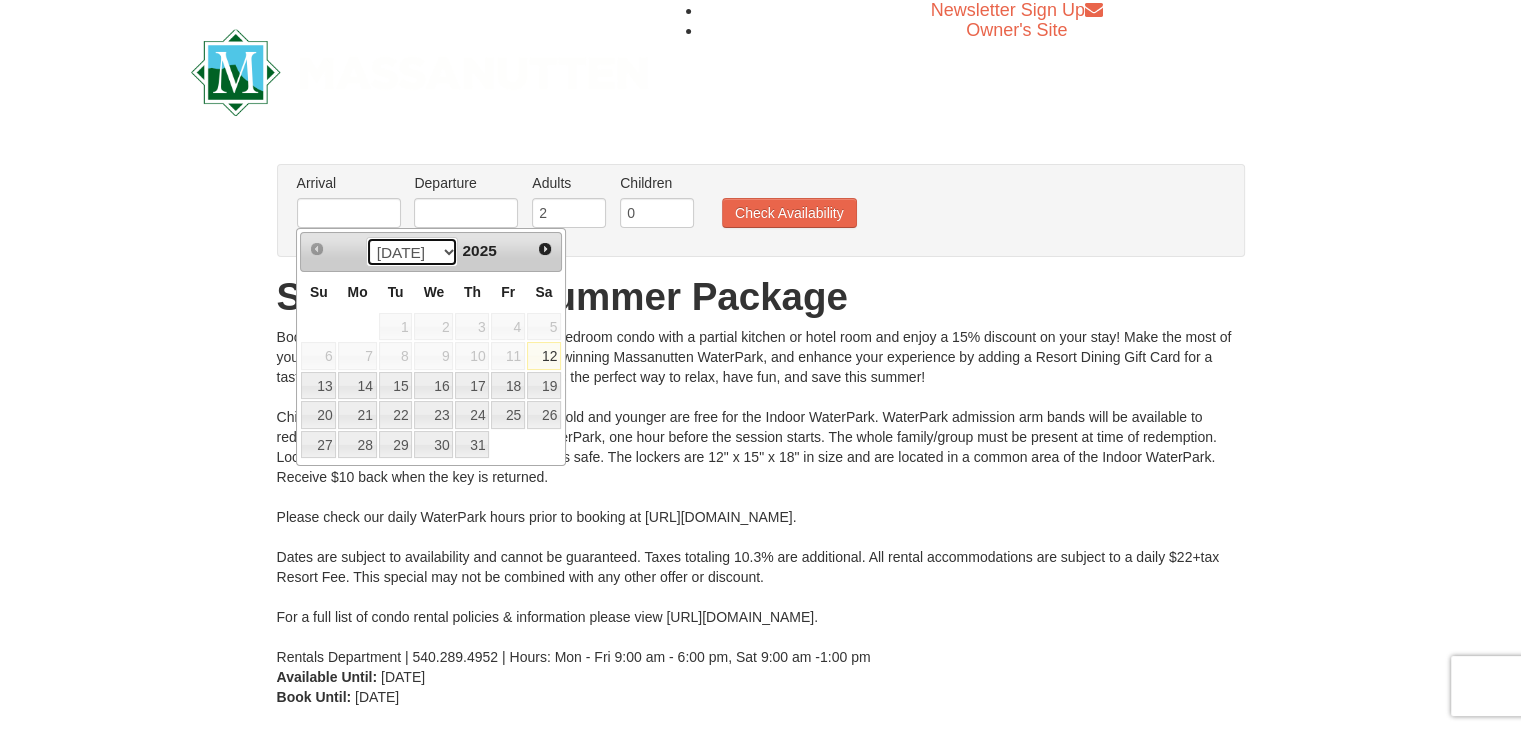 click on "Jul Aug Sep" at bounding box center (412, 252) 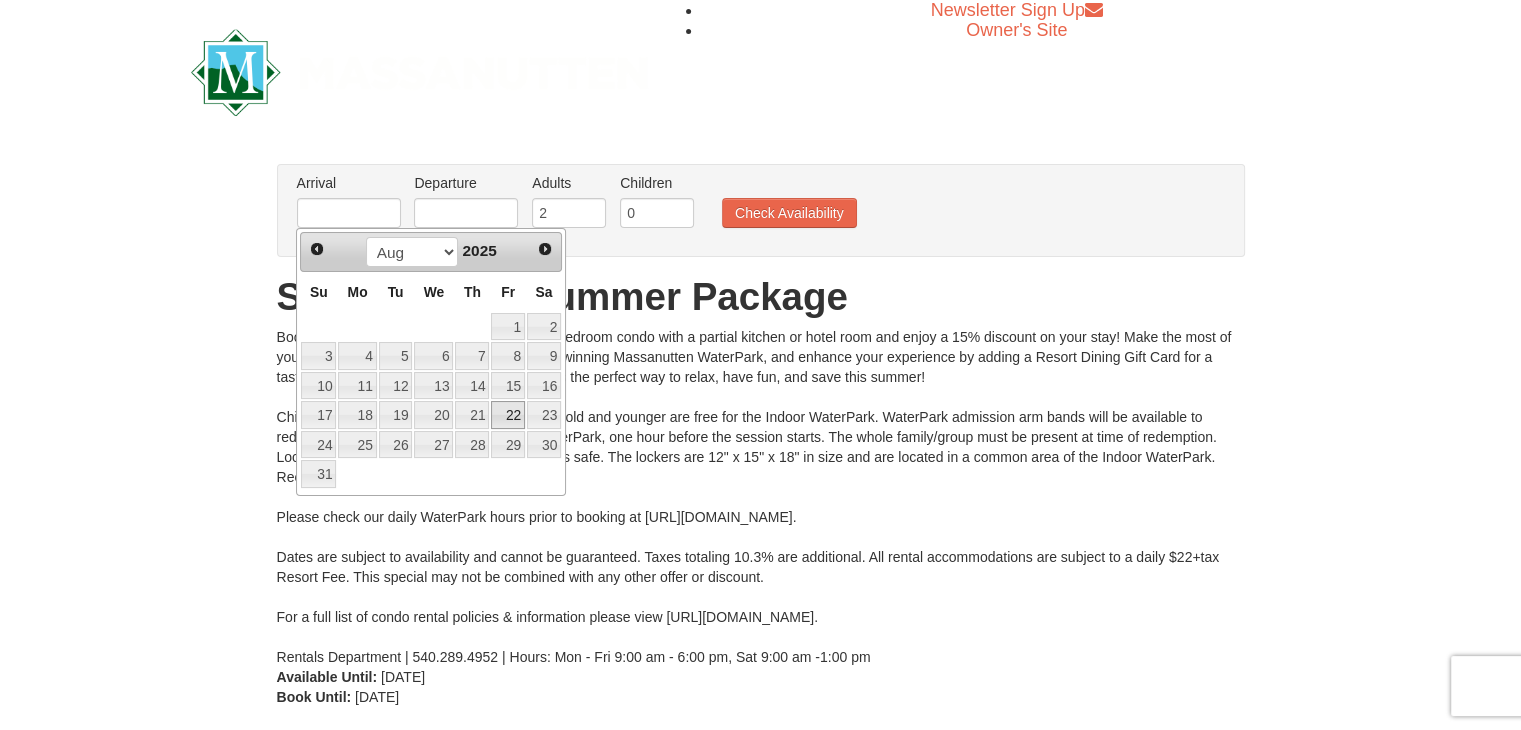 click on "22" at bounding box center (508, 415) 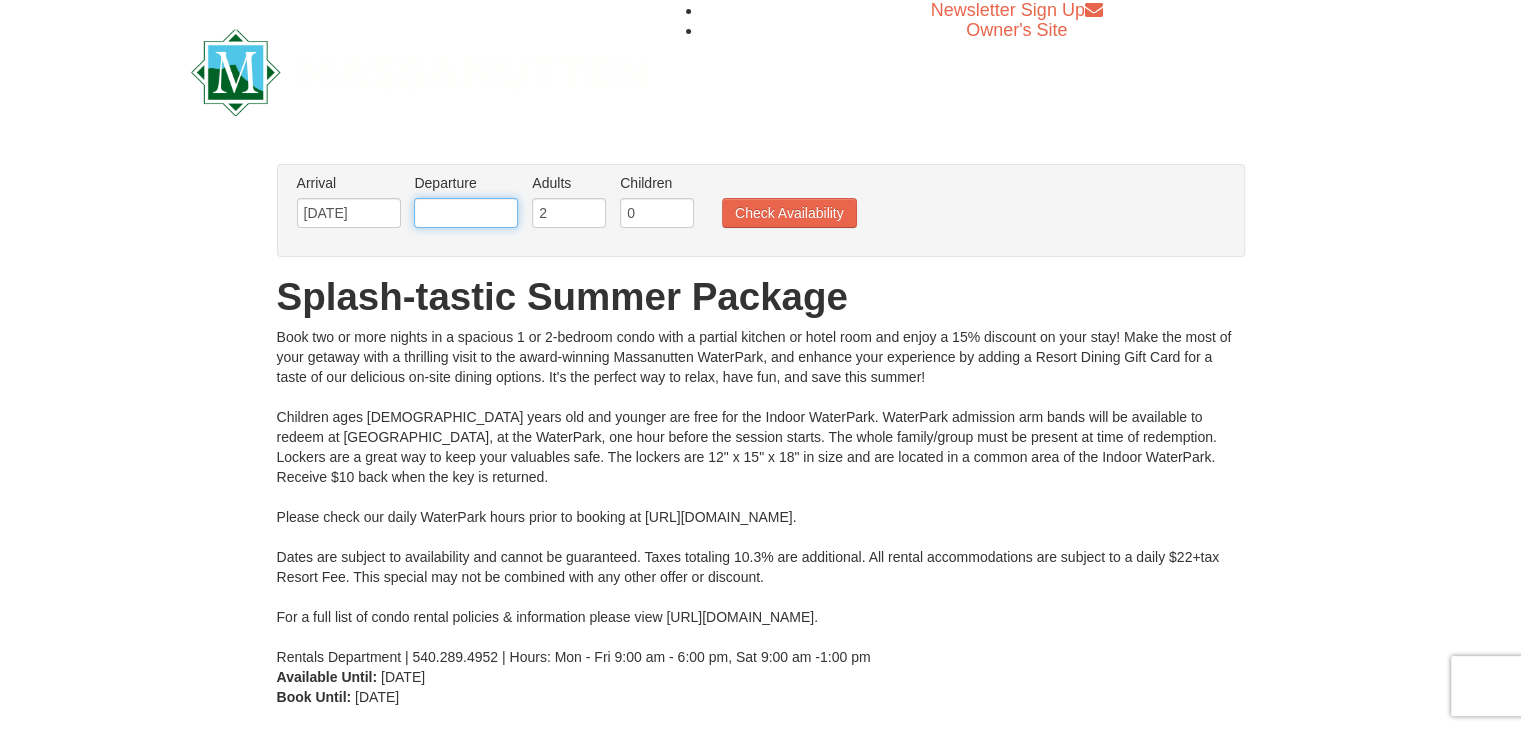 click at bounding box center (466, 213) 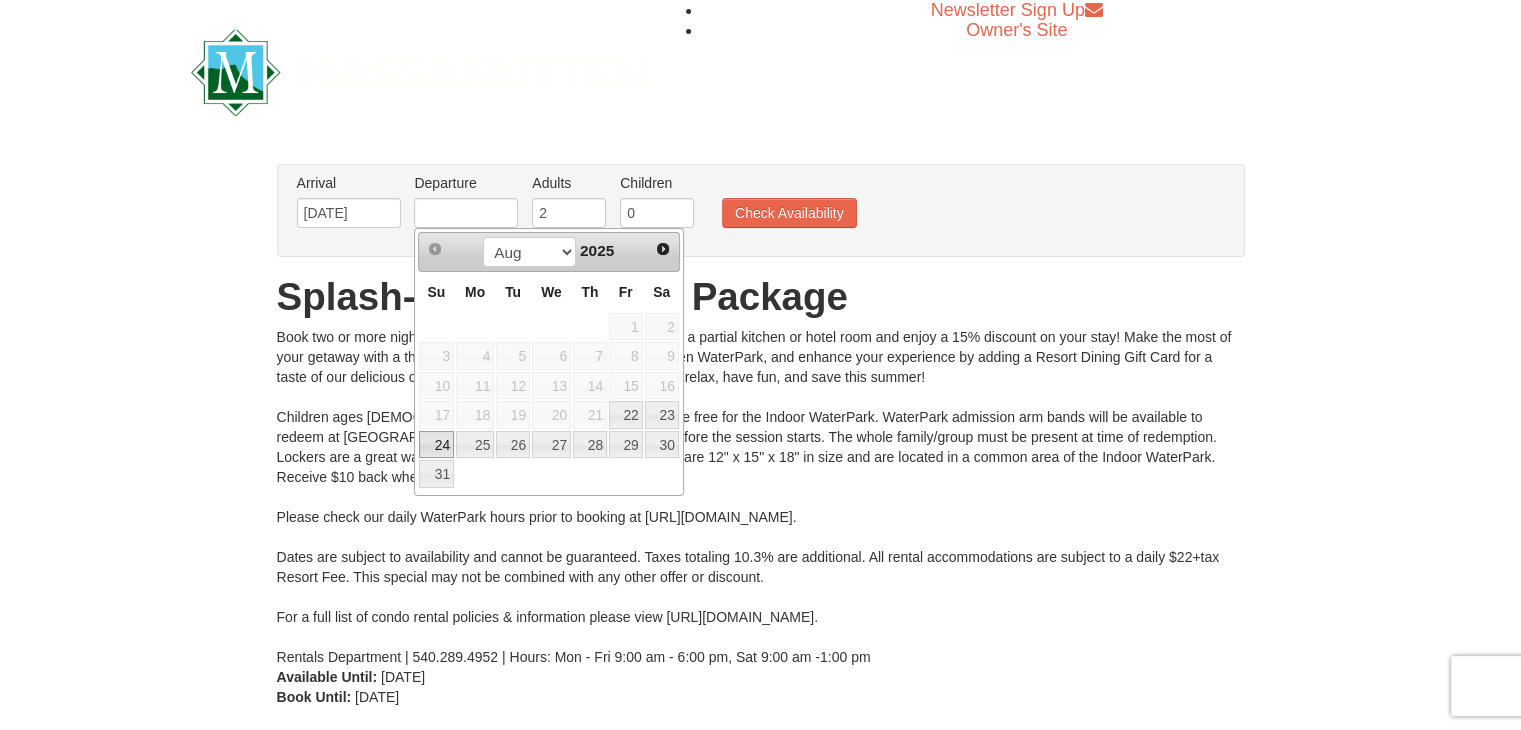 click on "24" at bounding box center [436, 445] 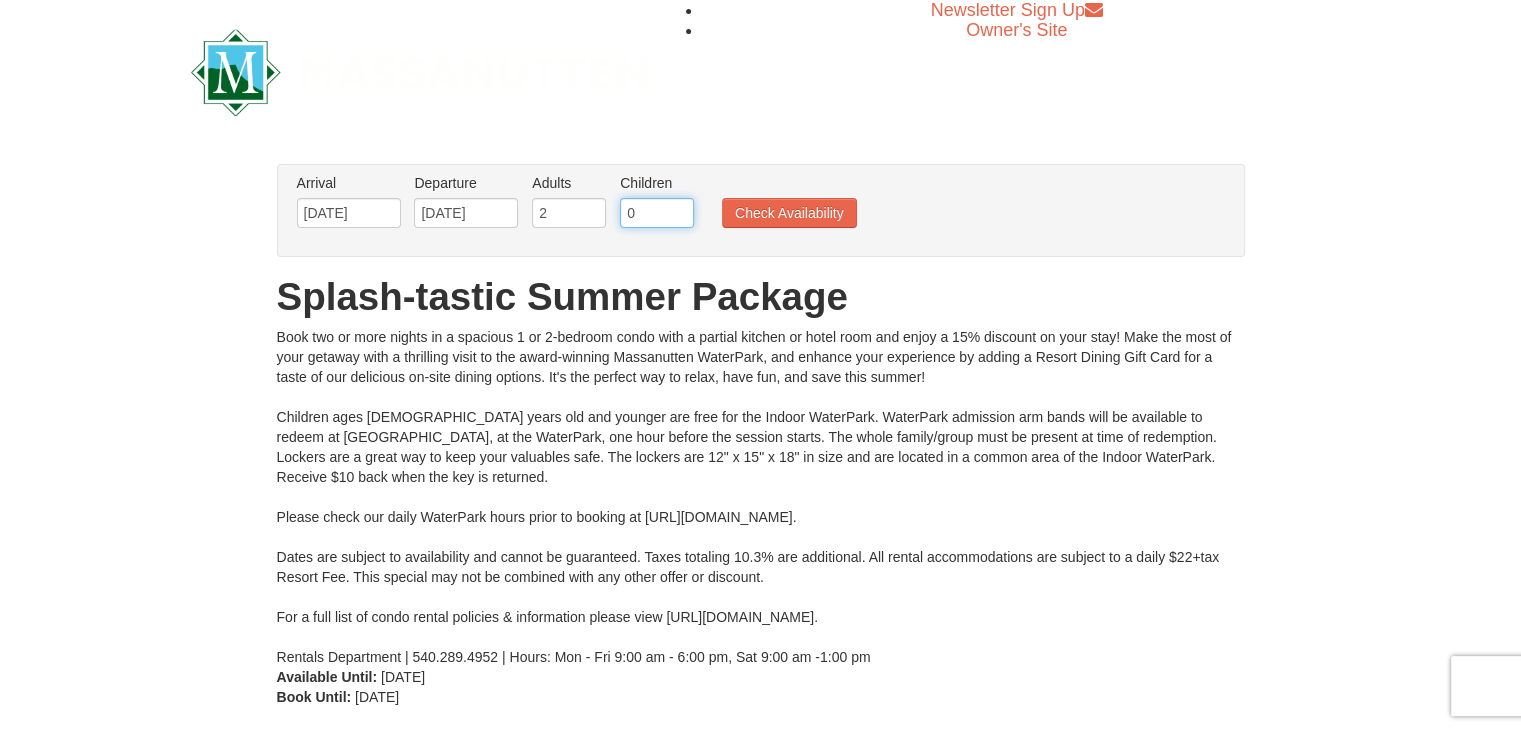 drag, startPoint x: 636, startPoint y: 217, endPoint x: 619, endPoint y: 217, distance: 17 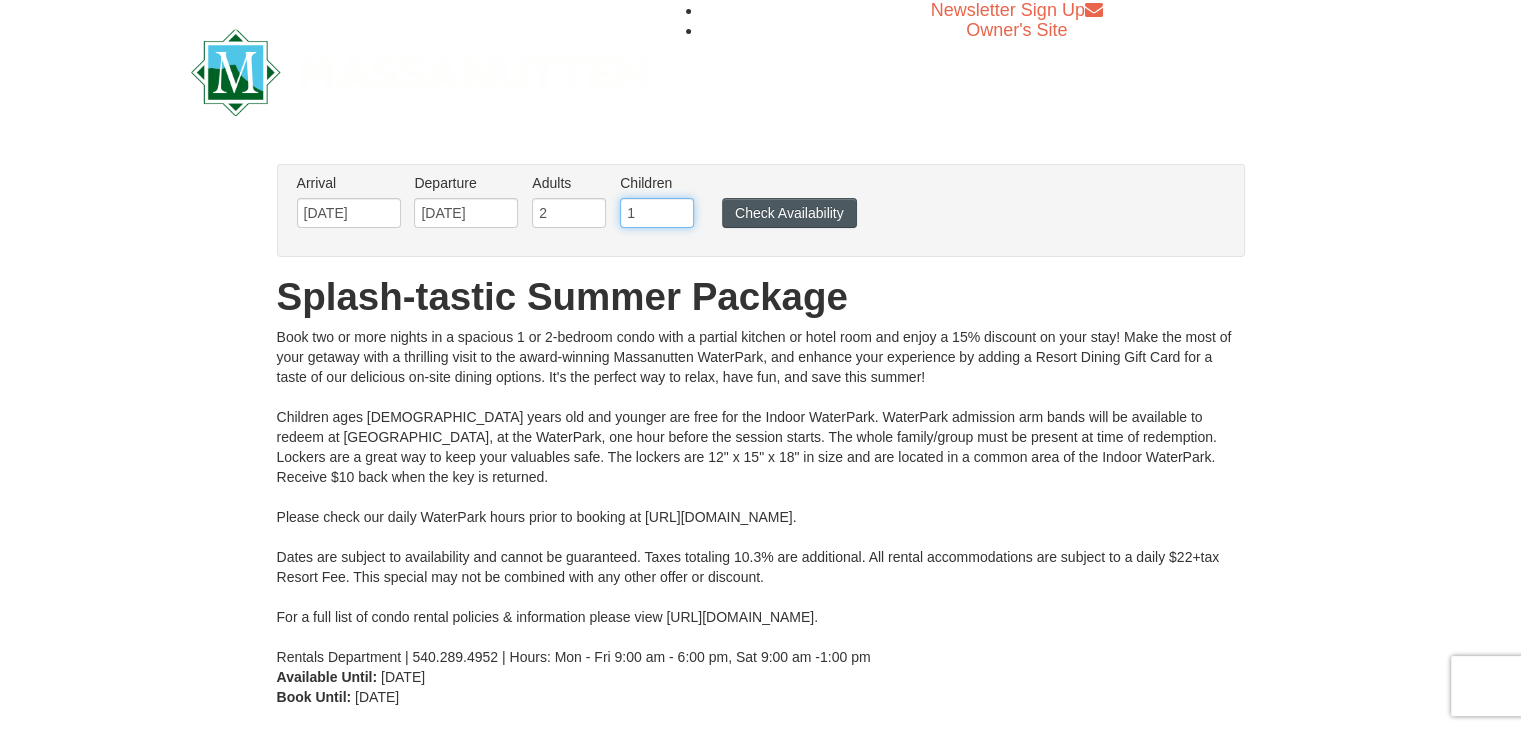 type on "1" 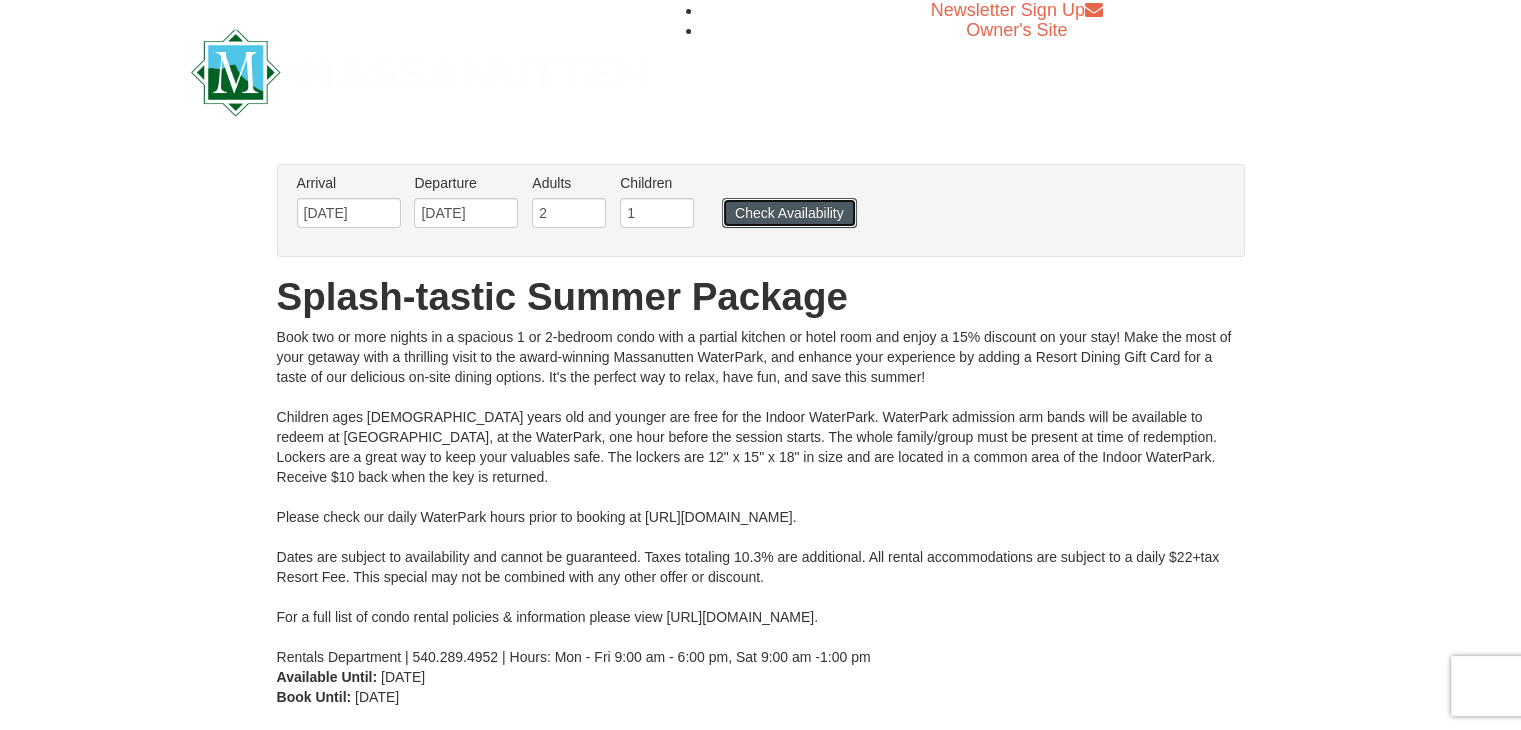 click on "Check Availability" at bounding box center (789, 213) 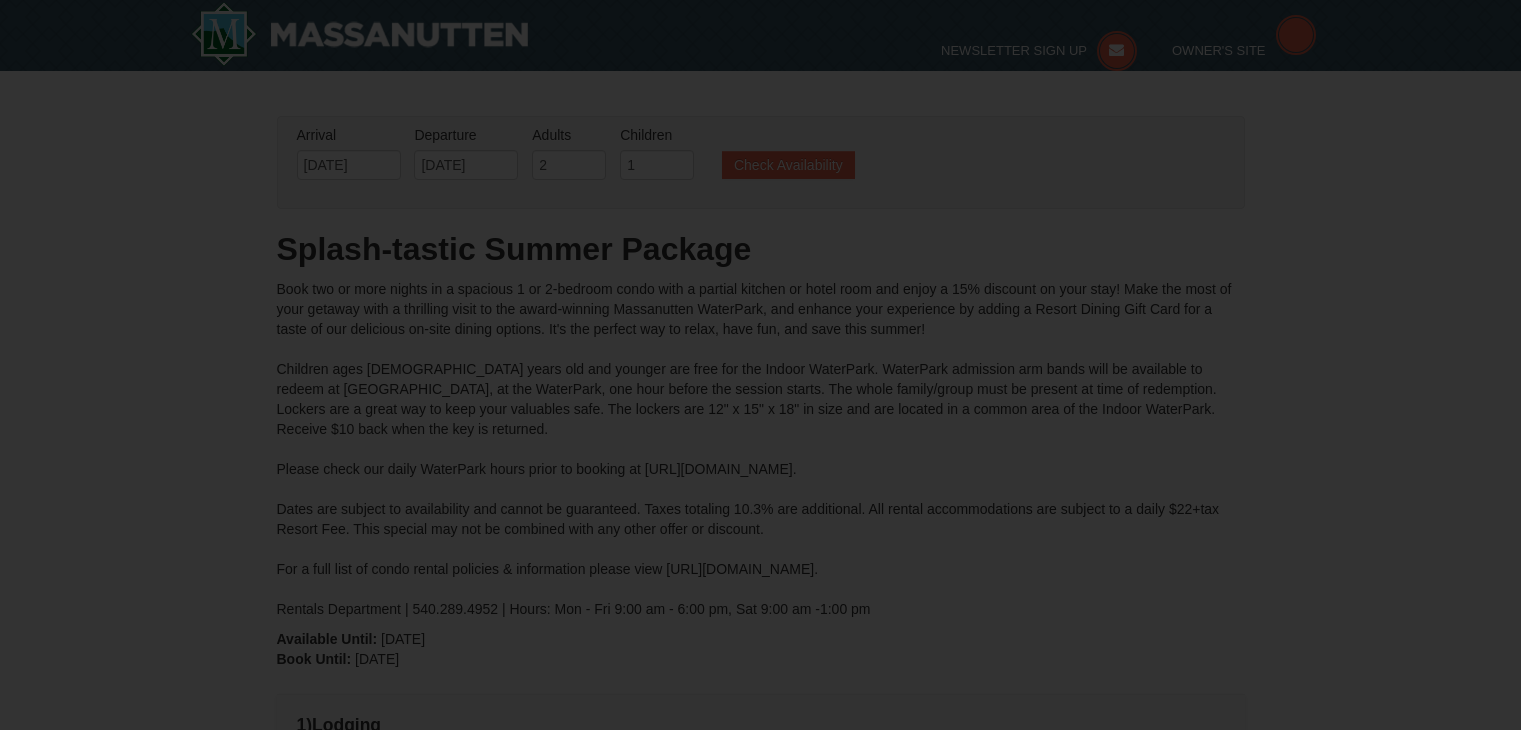 scroll, scrollTop: 250, scrollLeft: 0, axis: vertical 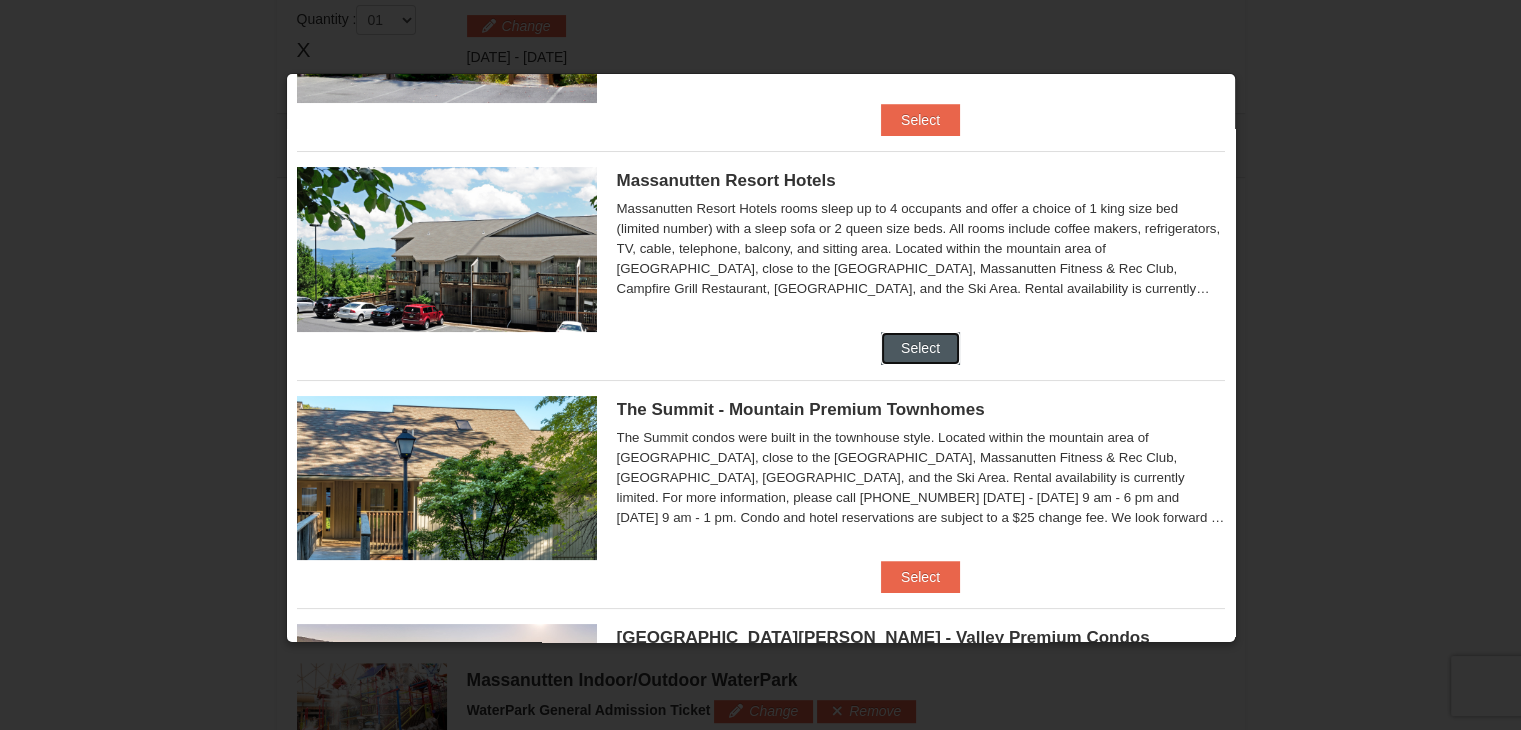click on "Select" at bounding box center [920, 348] 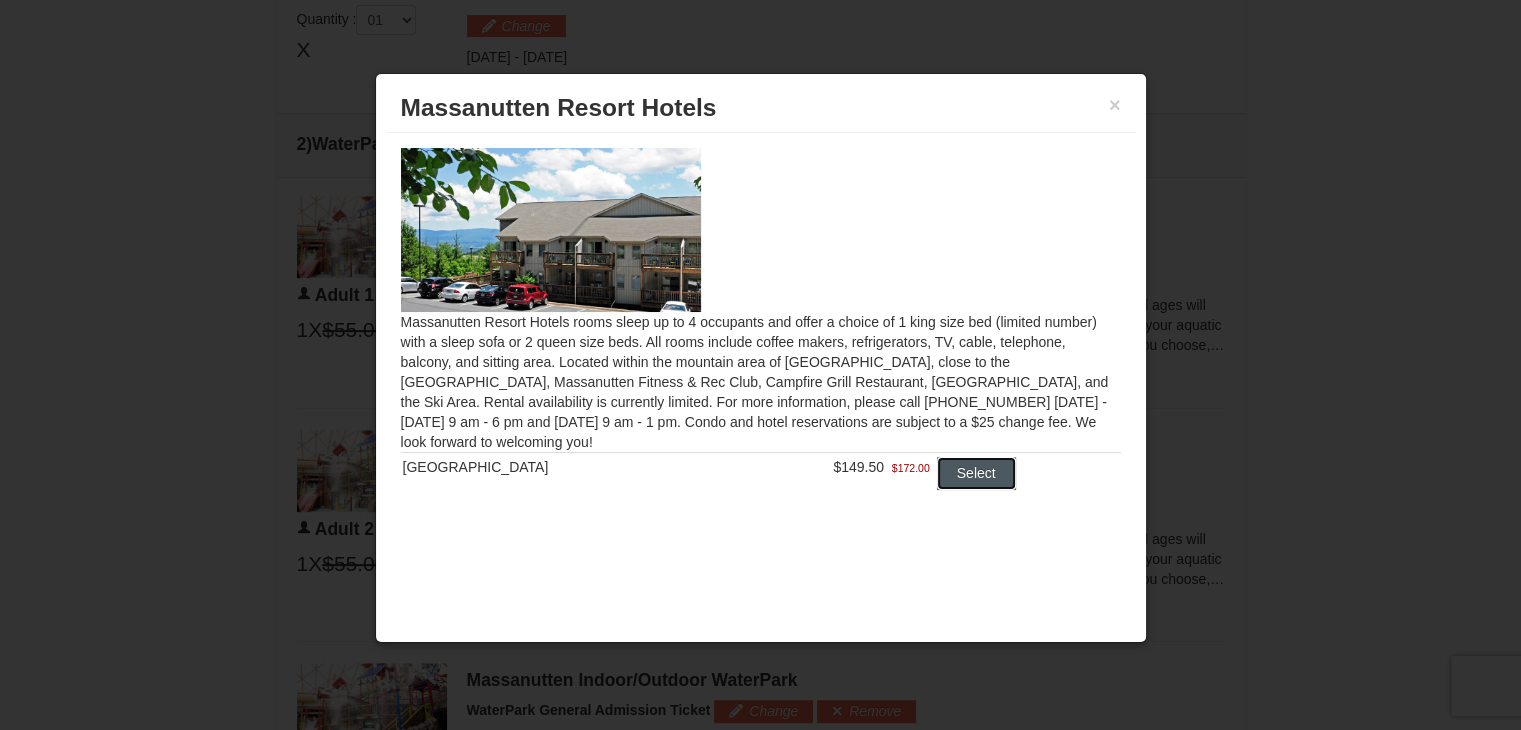 click on "Select" at bounding box center [976, 473] 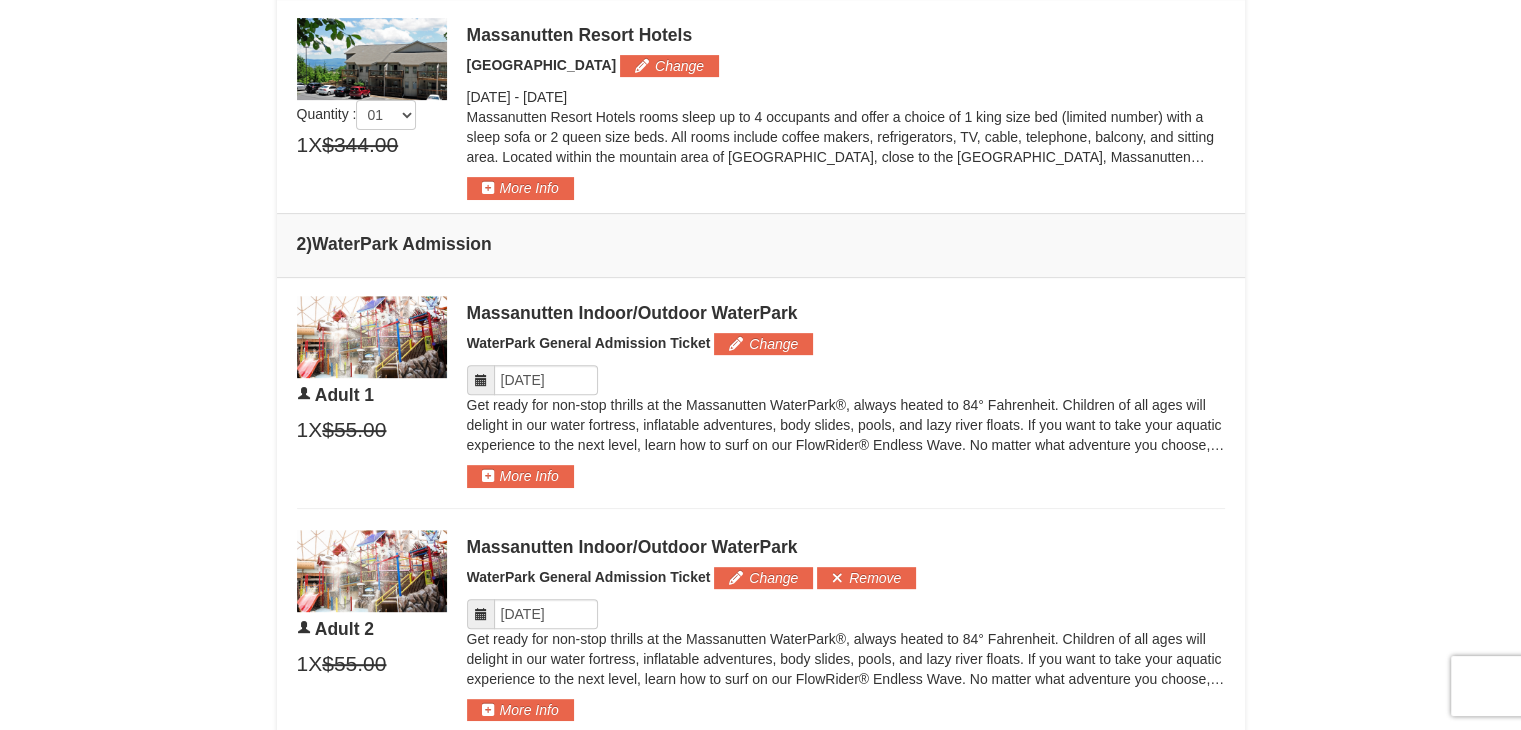 scroll, scrollTop: 771, scrollLeft: 0, axis: vertical 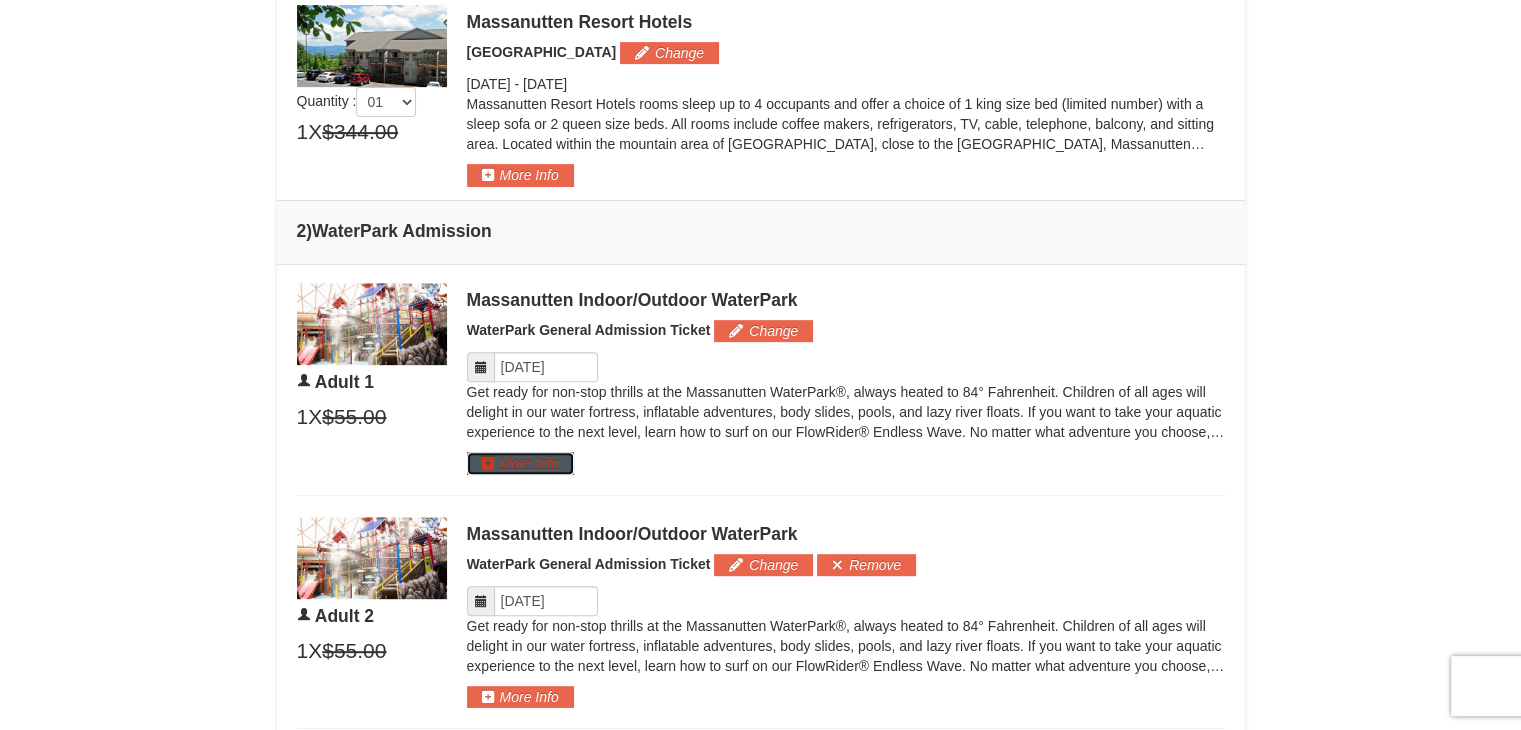 click on "More Info" at bounding box center [520, 463] 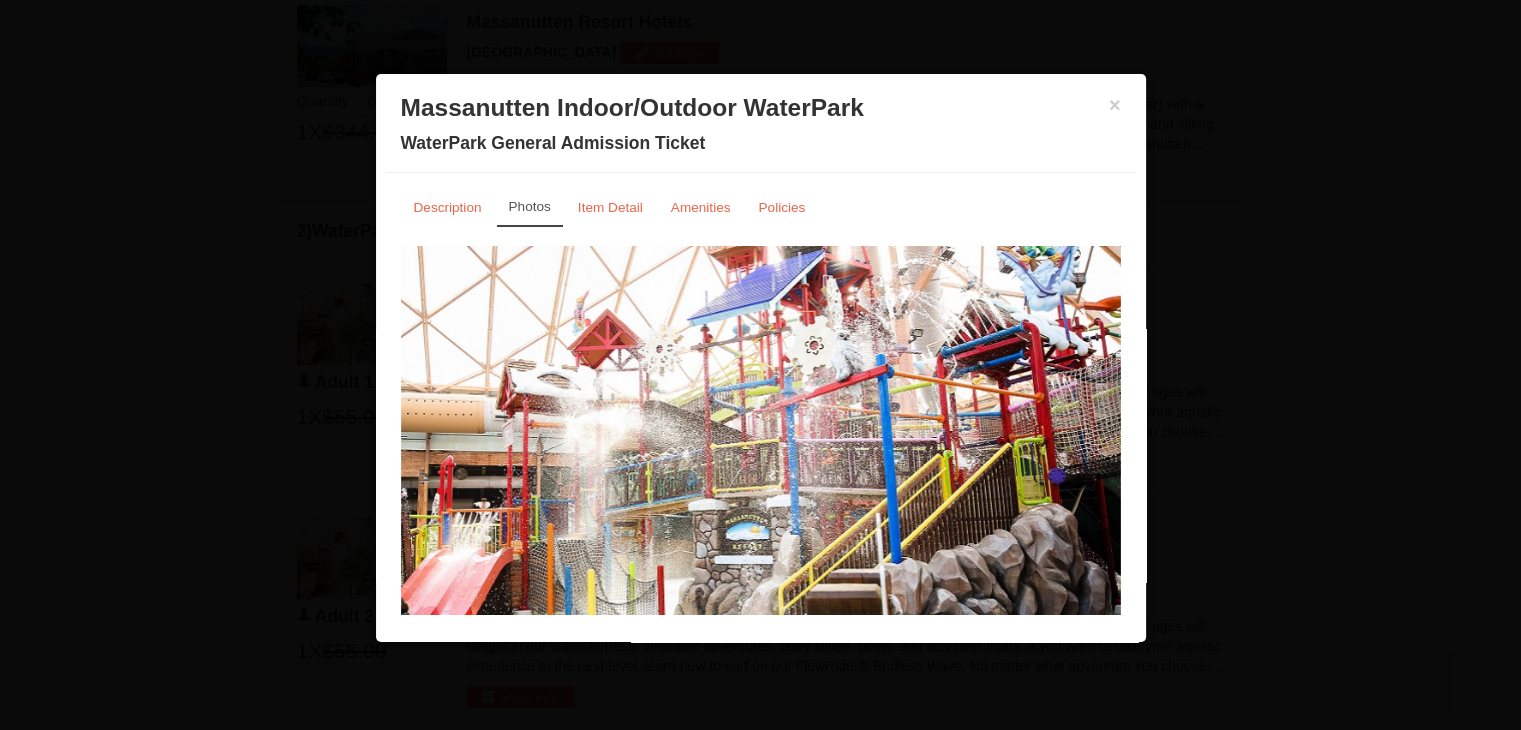 scroll, scrollTop: 772, scrollLeft: 0, axis: vertical 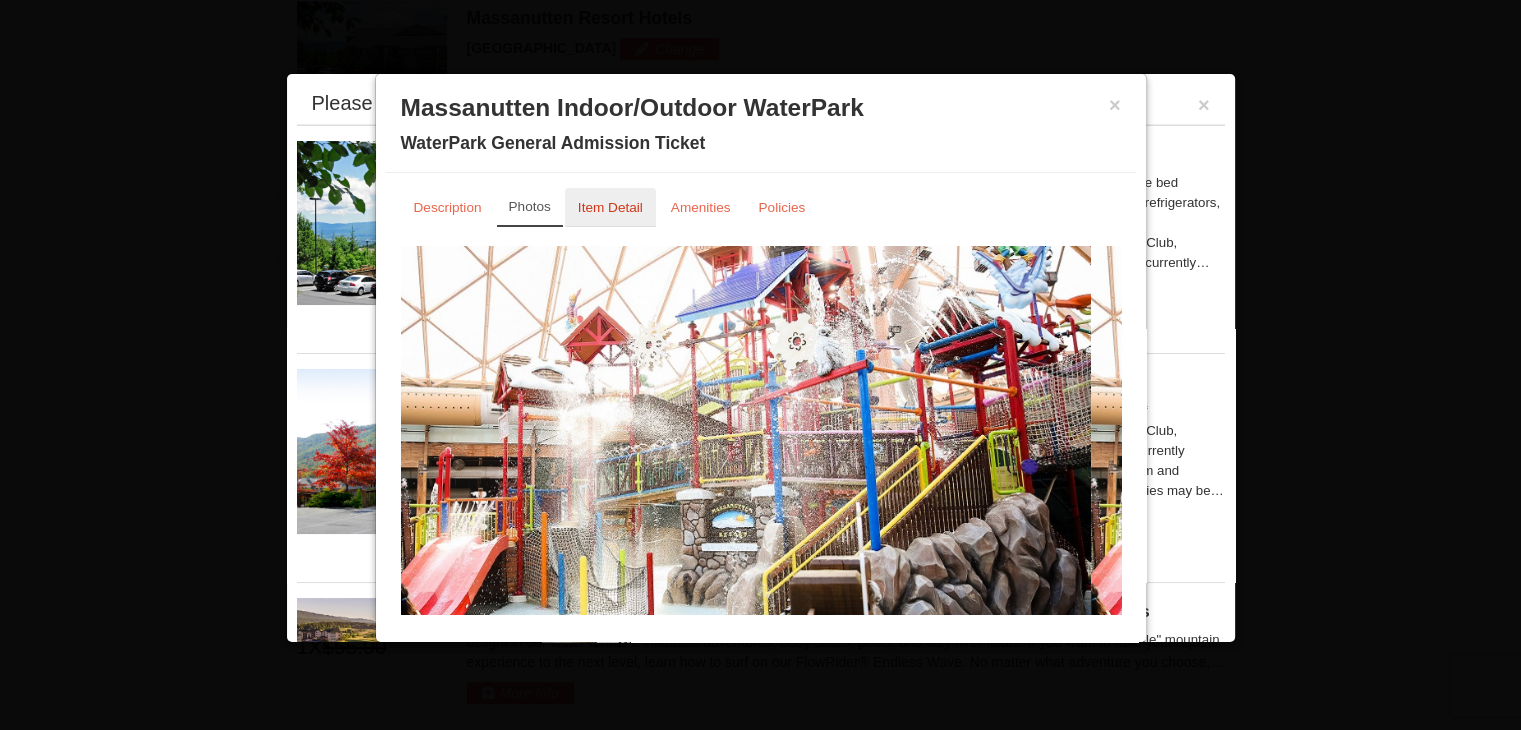 click on "Item Detail" at bounding box center [610, 207] 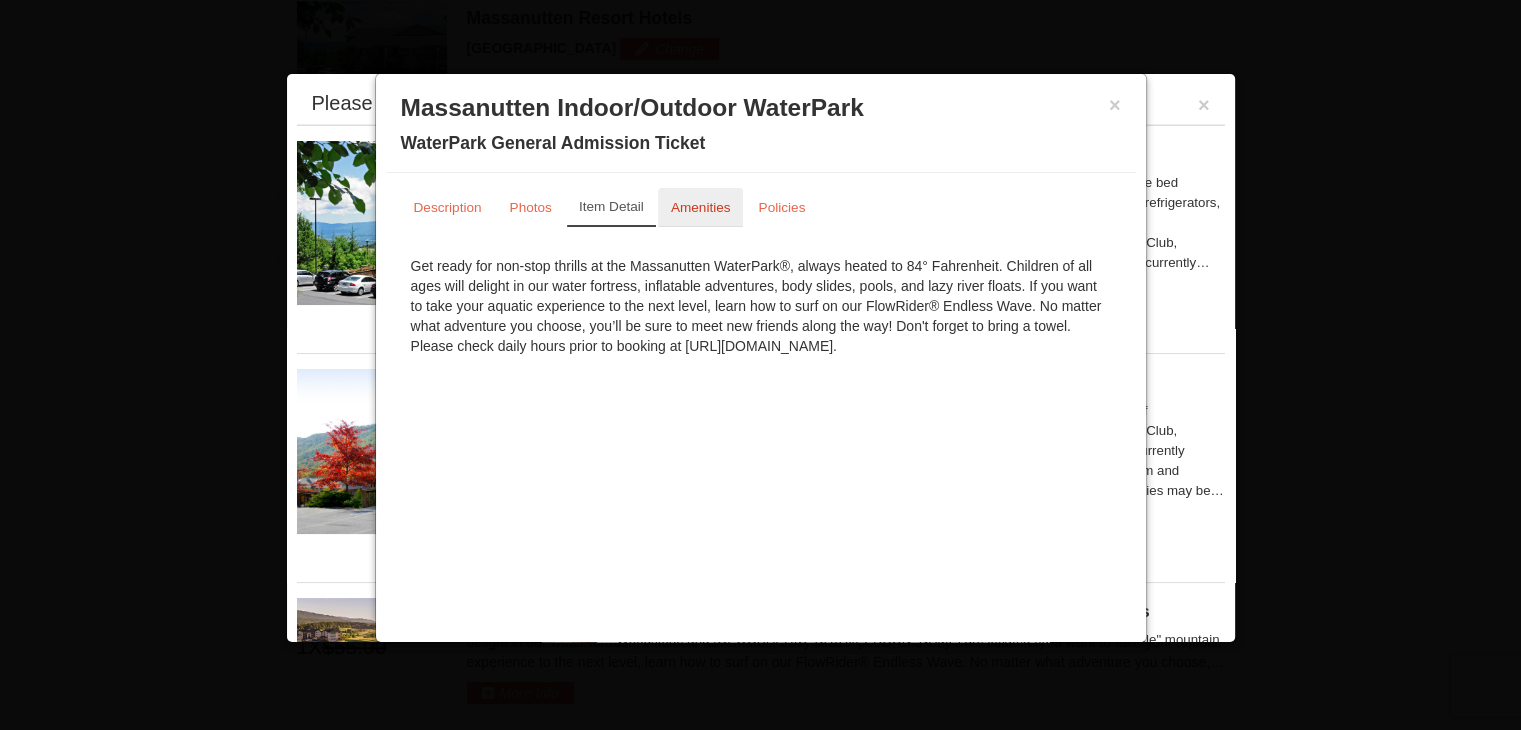 click on "Amenities" at bounding box center [701, 207] 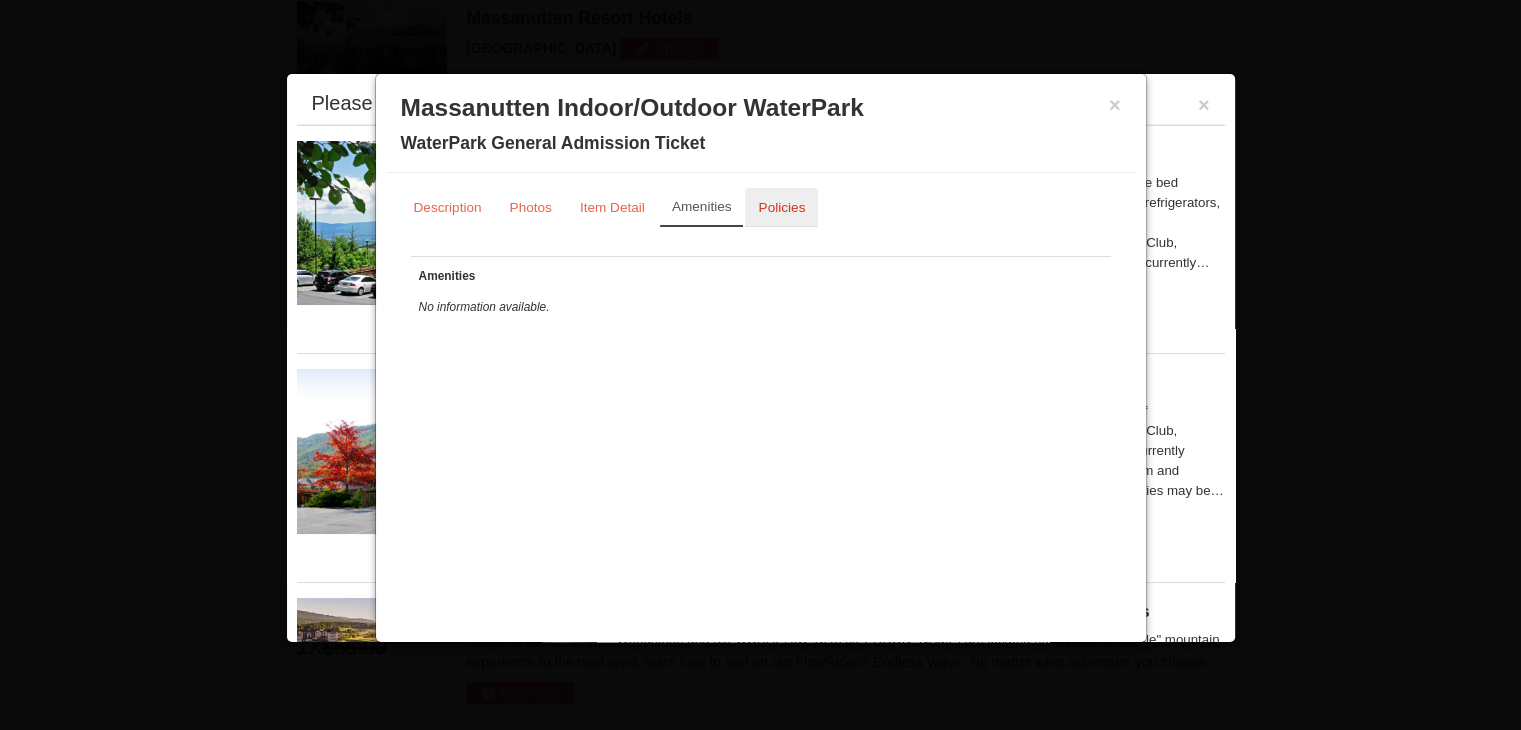 click on "Policies" at bounding box center (781, 207) 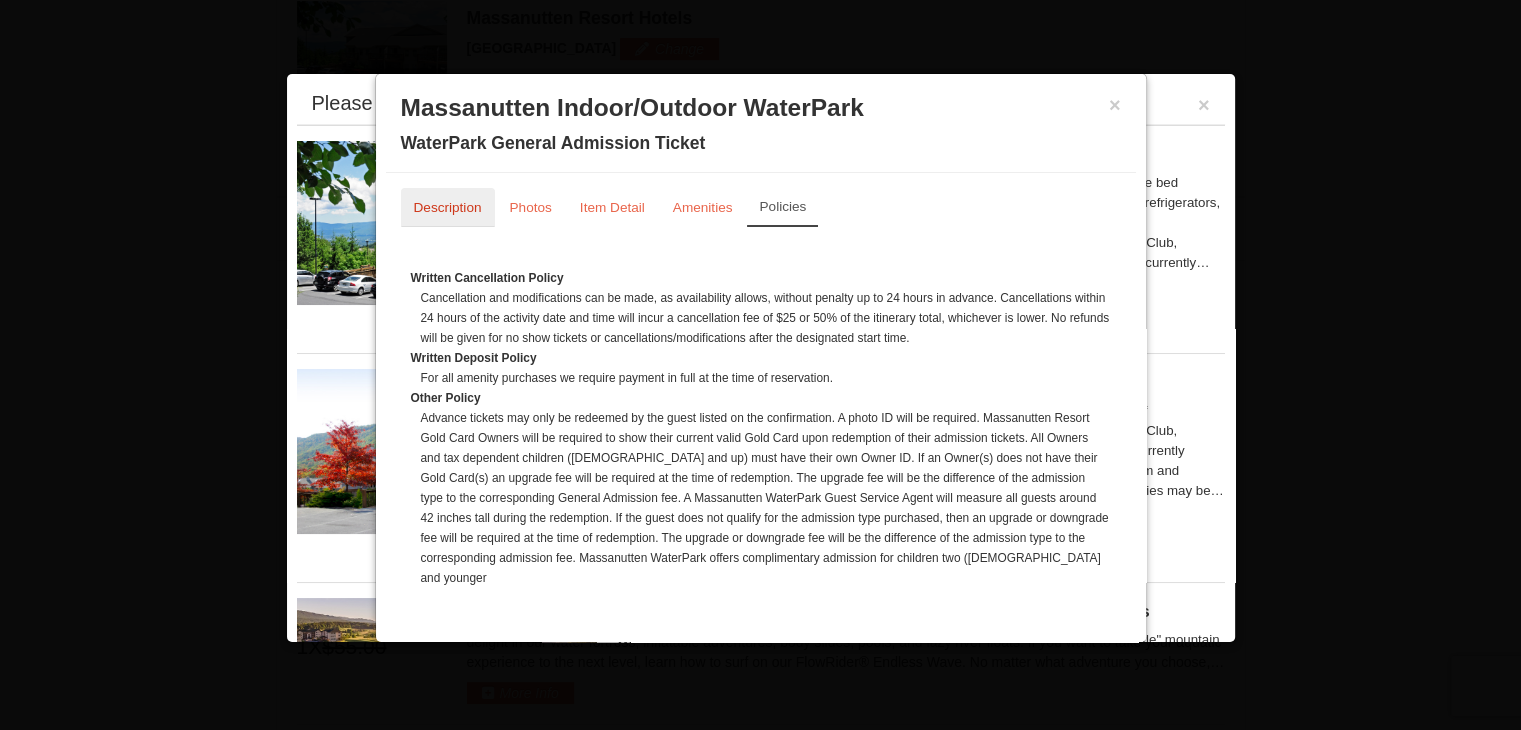 click on "Description" at bounding box center [448, 207] 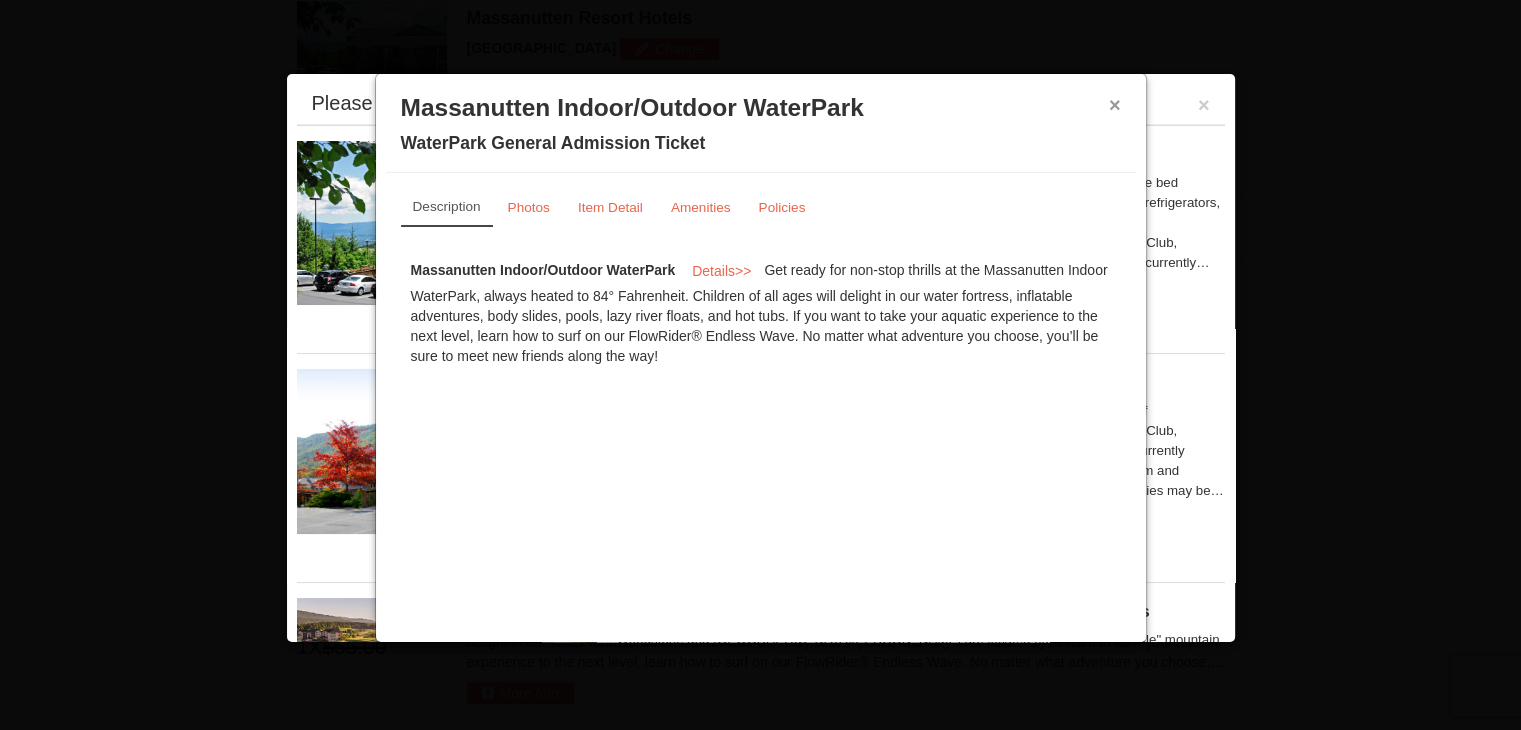 click on "×" at bounding box center [1115, 105] 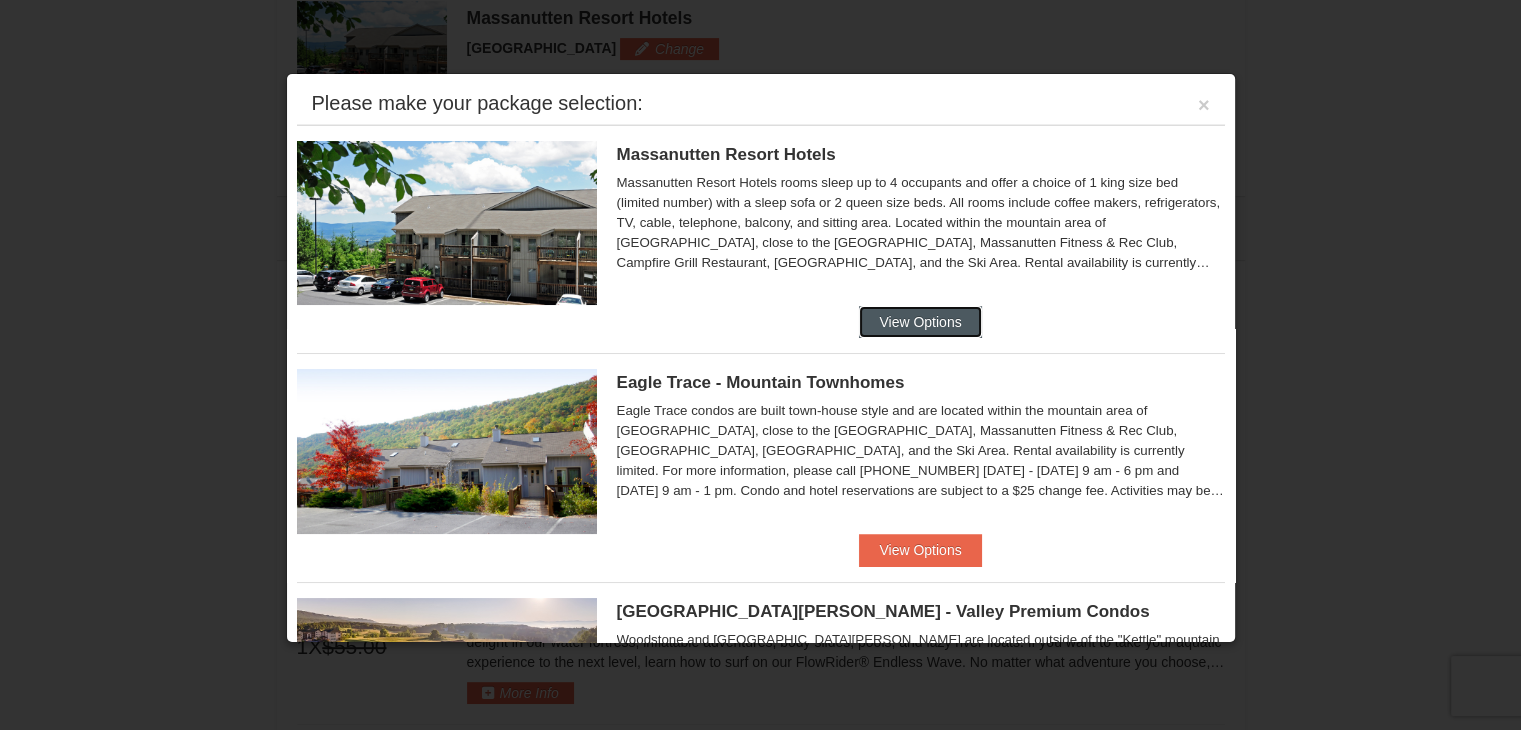 click on "View Options" at bounding box center (920, 322) 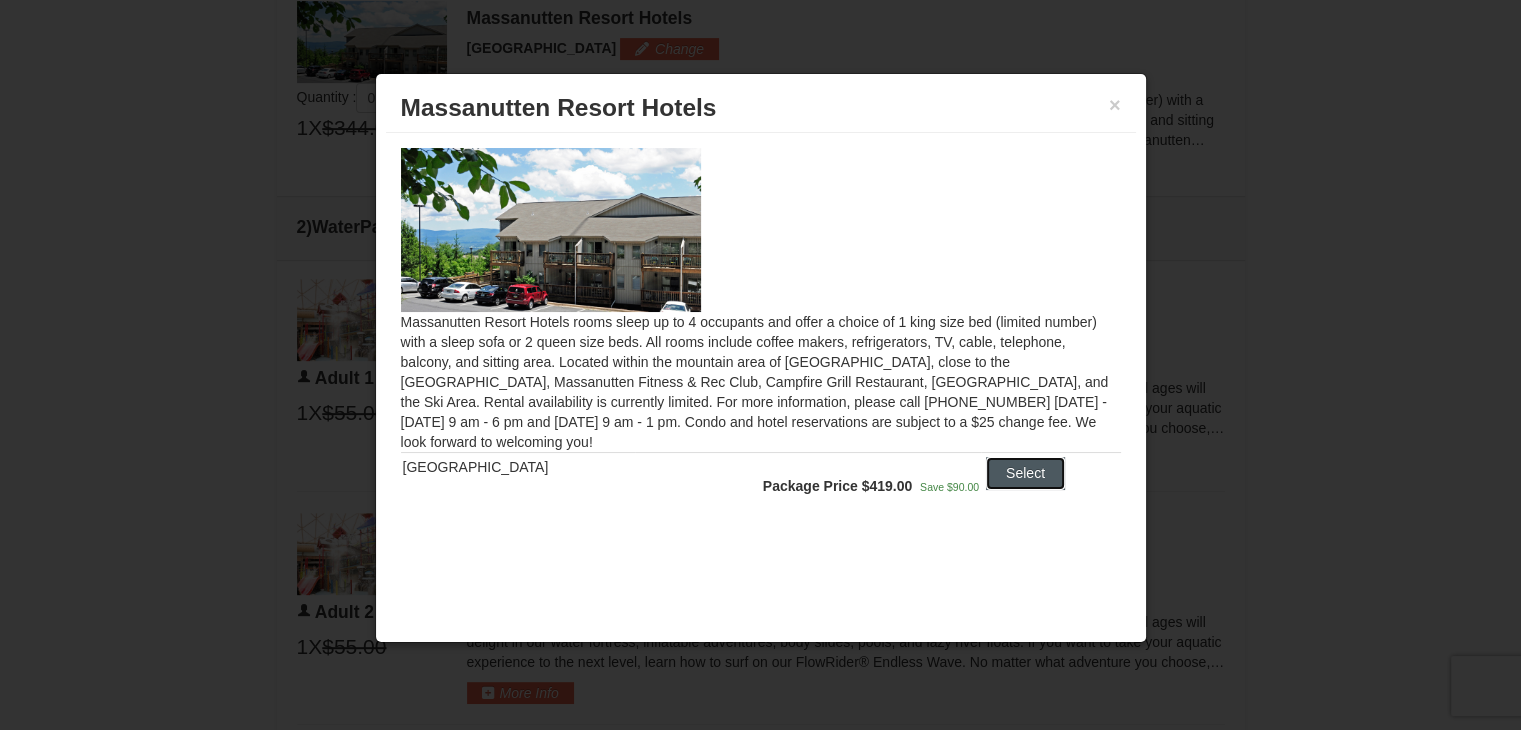 click on "Select" at bounding box center [1025, 473] 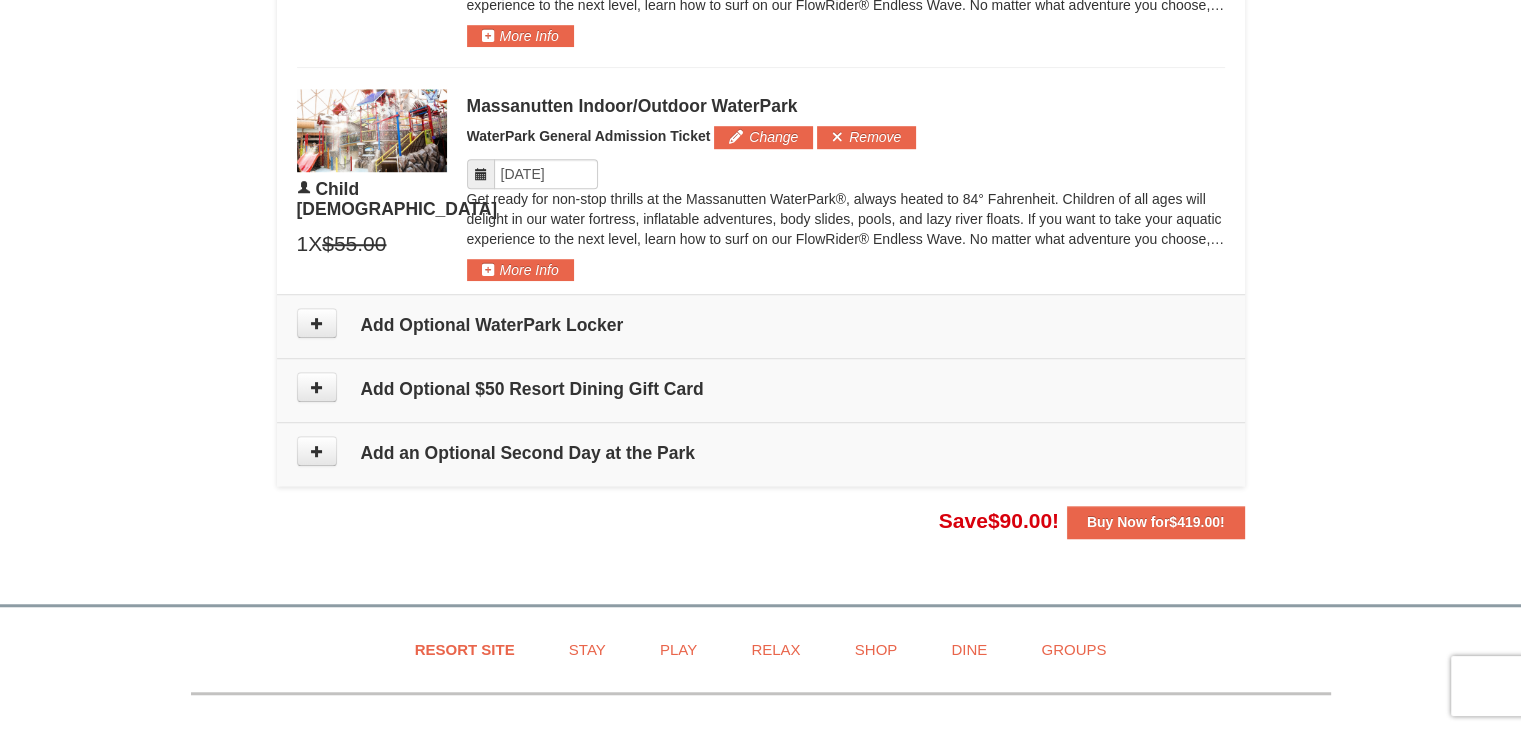 scroll, scrollTop: 1475, scrollLeft: 0, axis: vertical 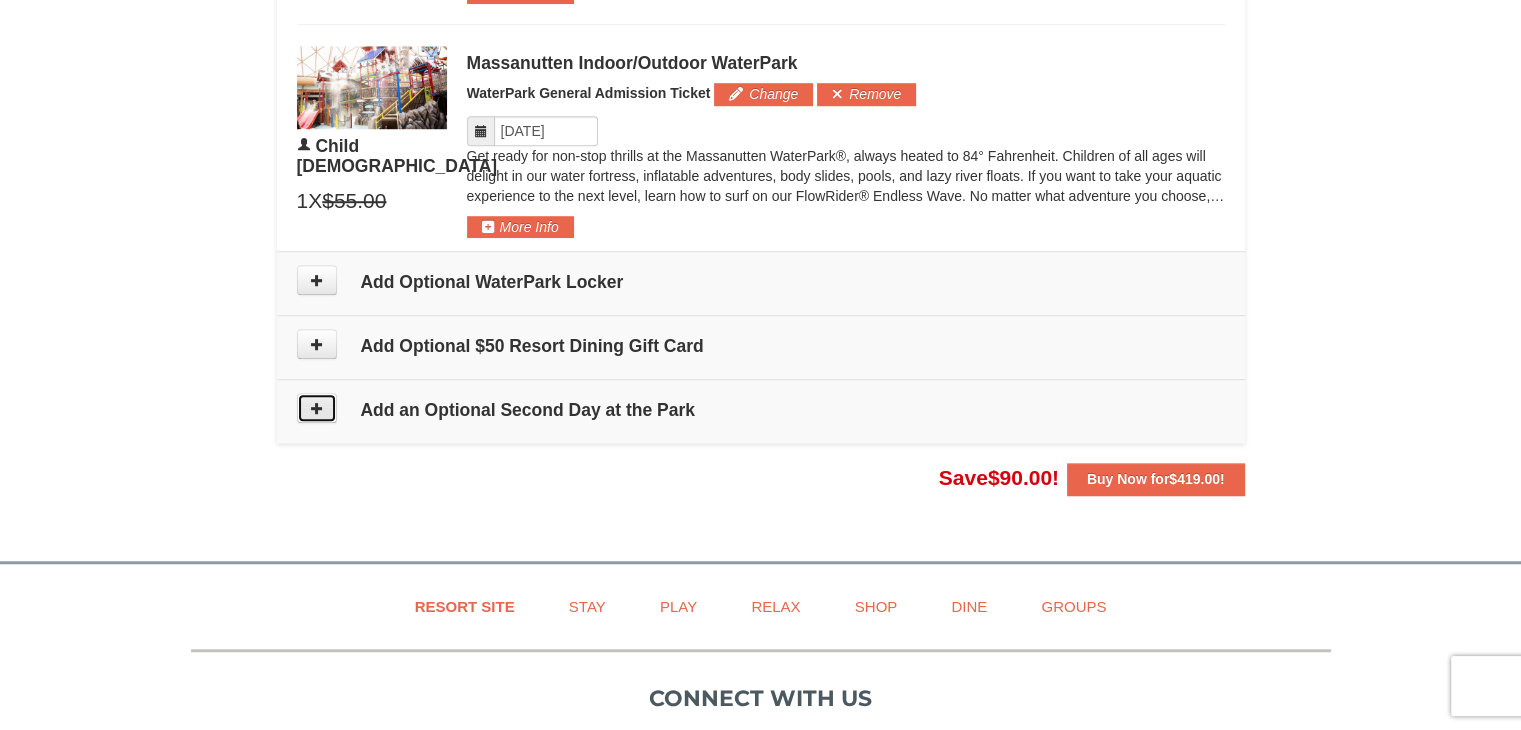 click at bounding box center [317, 408] 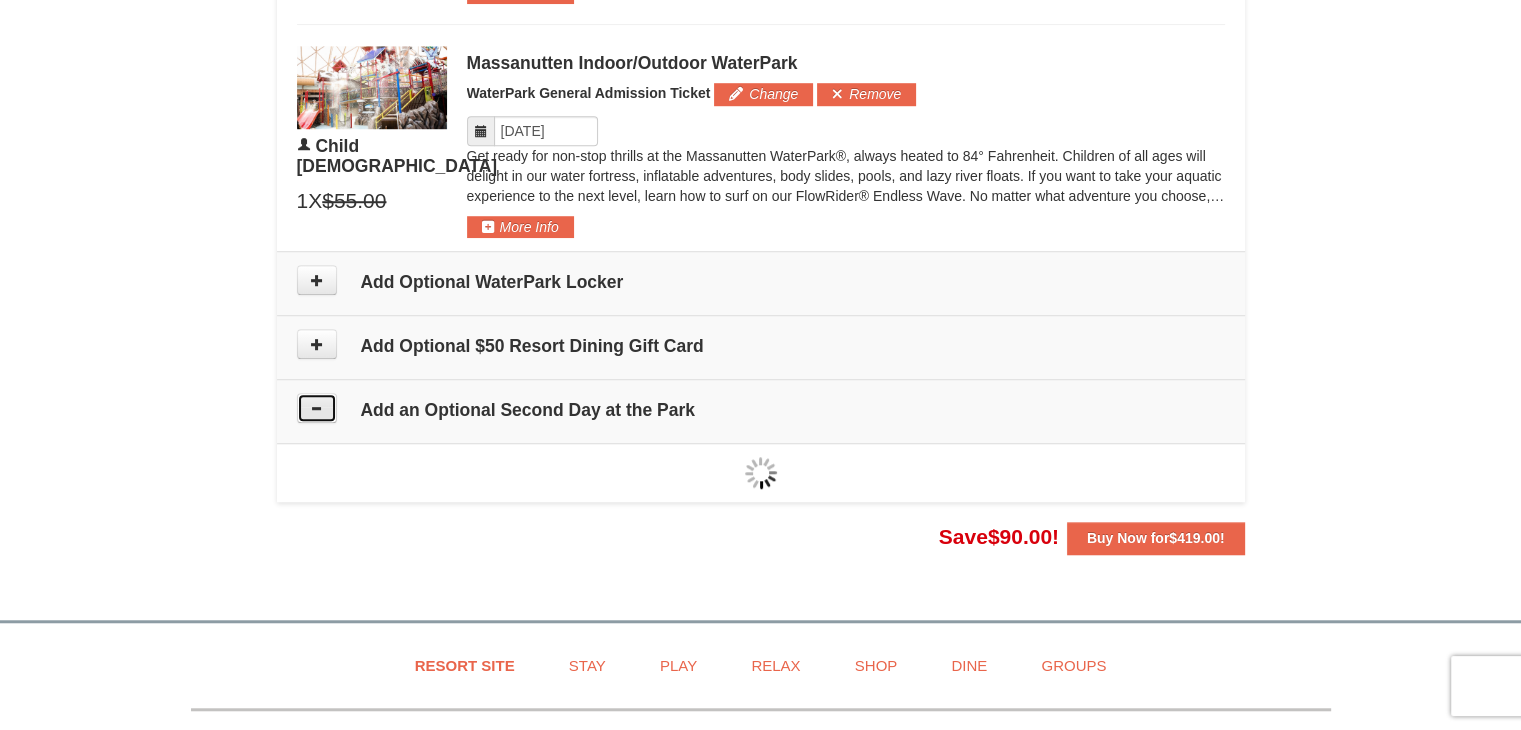 click at bounding box center [317, 408] 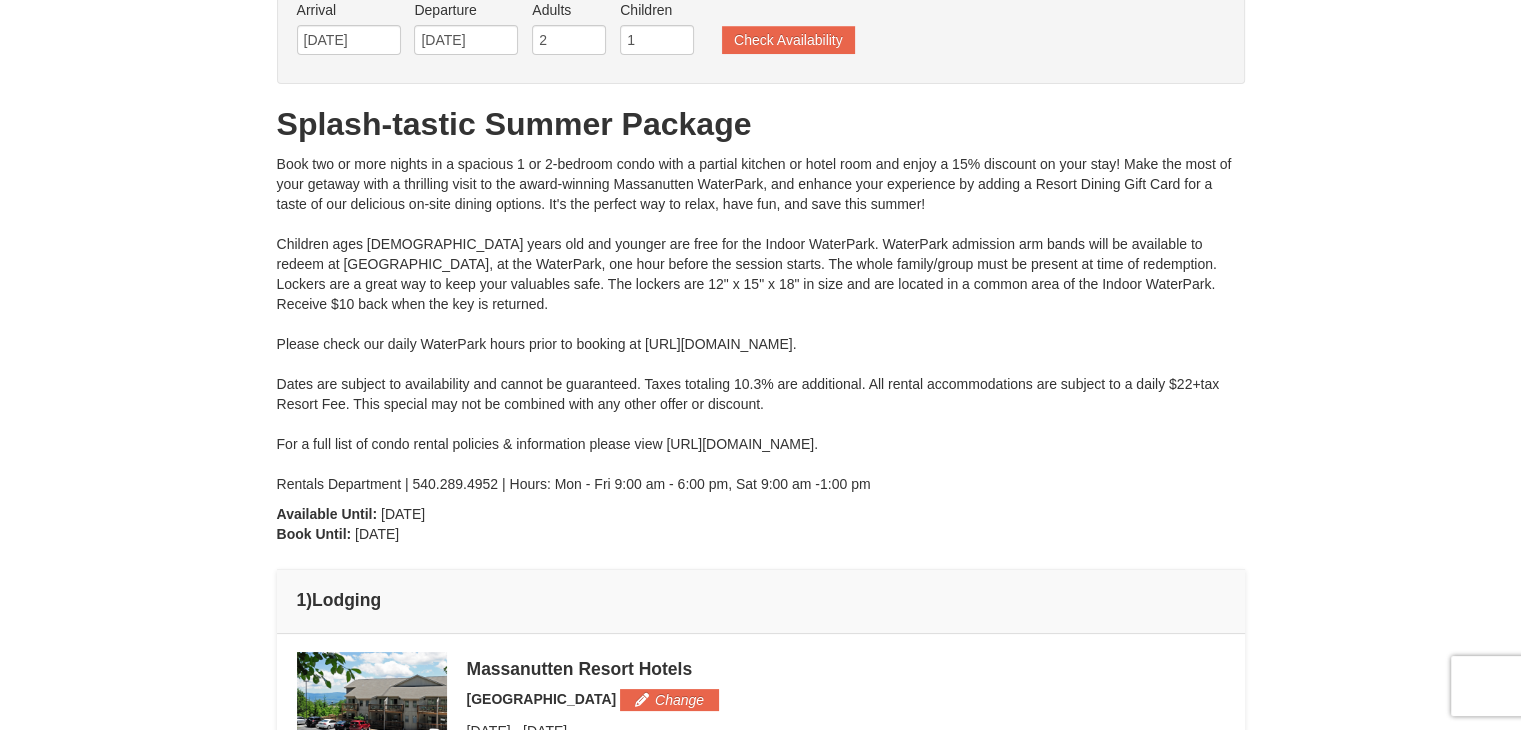 scroll, scrollTop: 0, scrollLeft: 0, axis: both 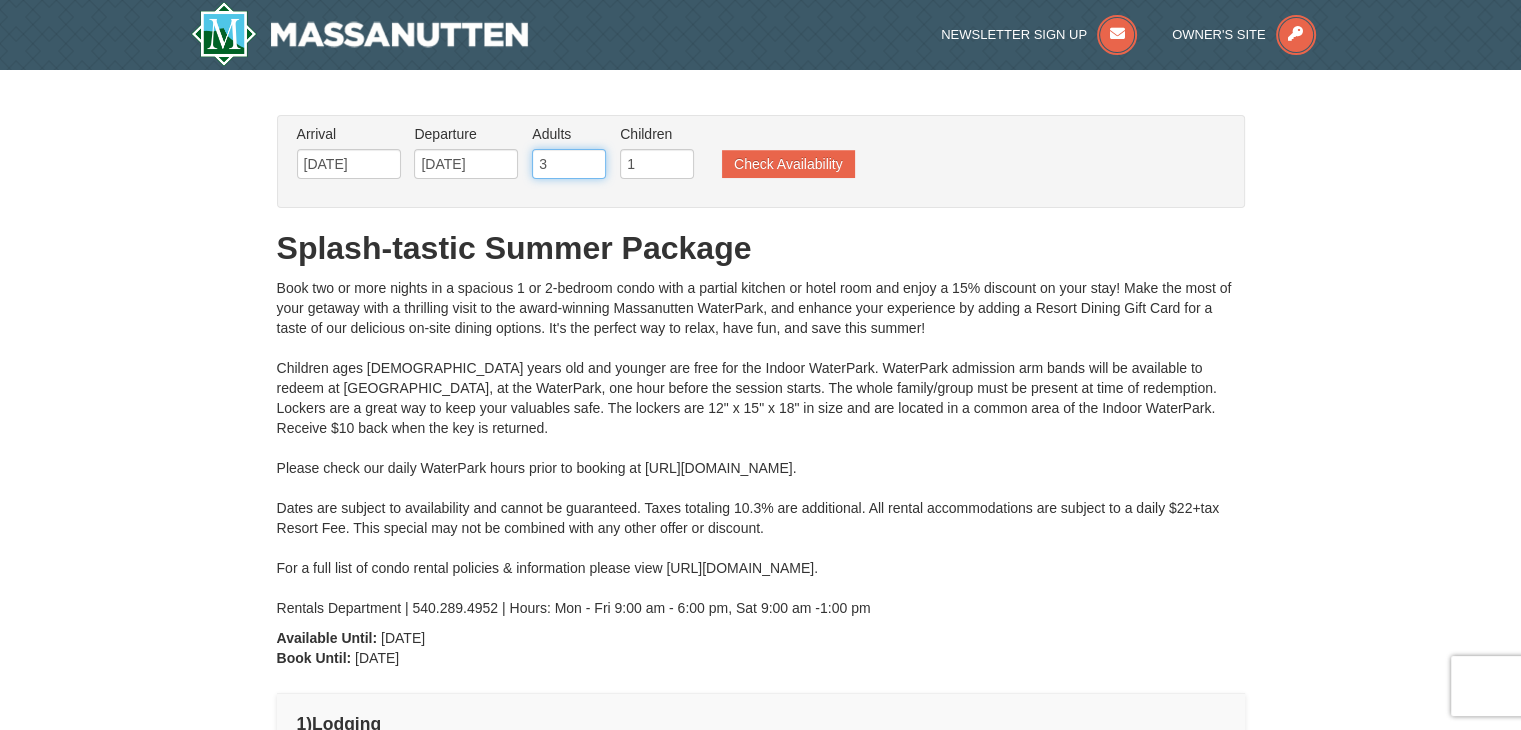 type on "3" 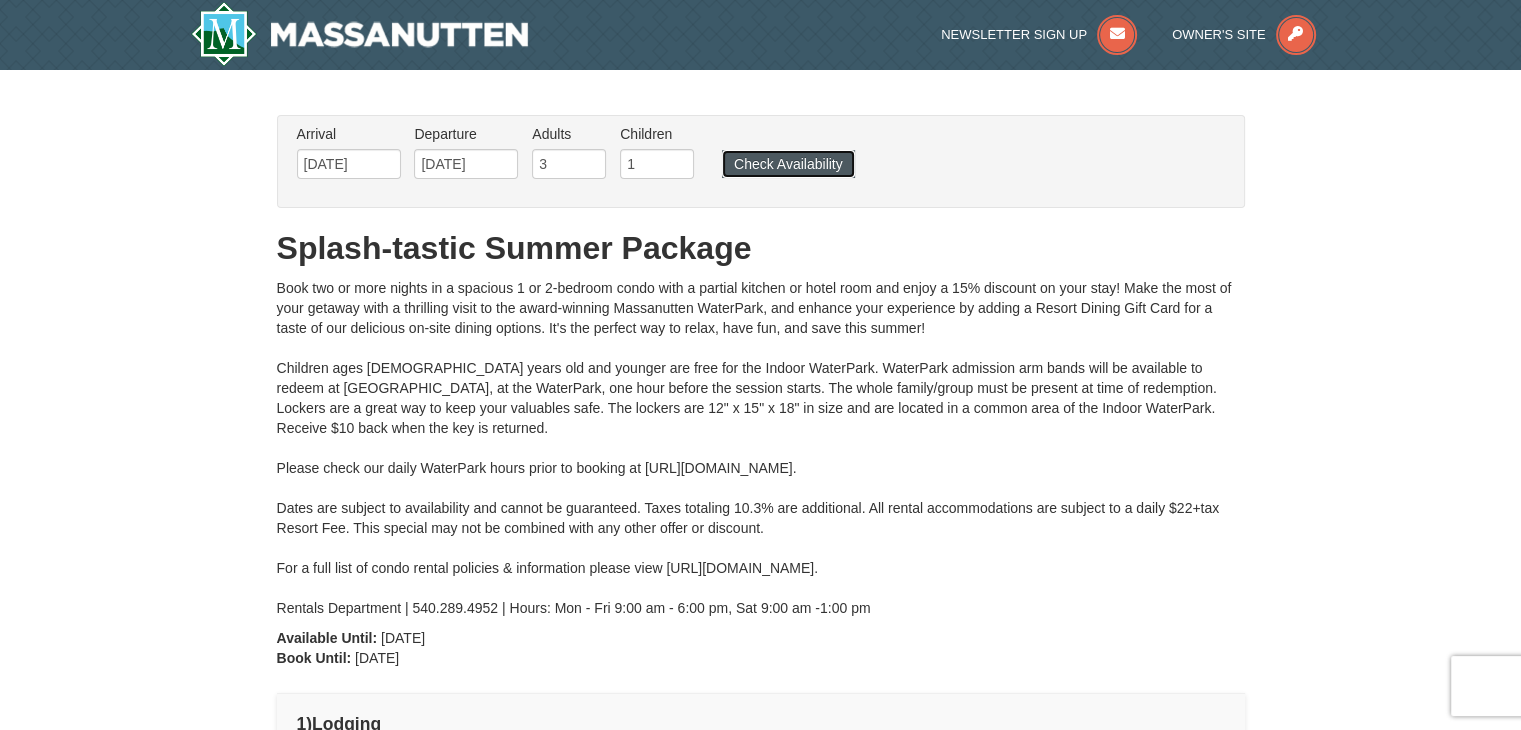 click on "Check Availability" at bounding box center [788, 164] 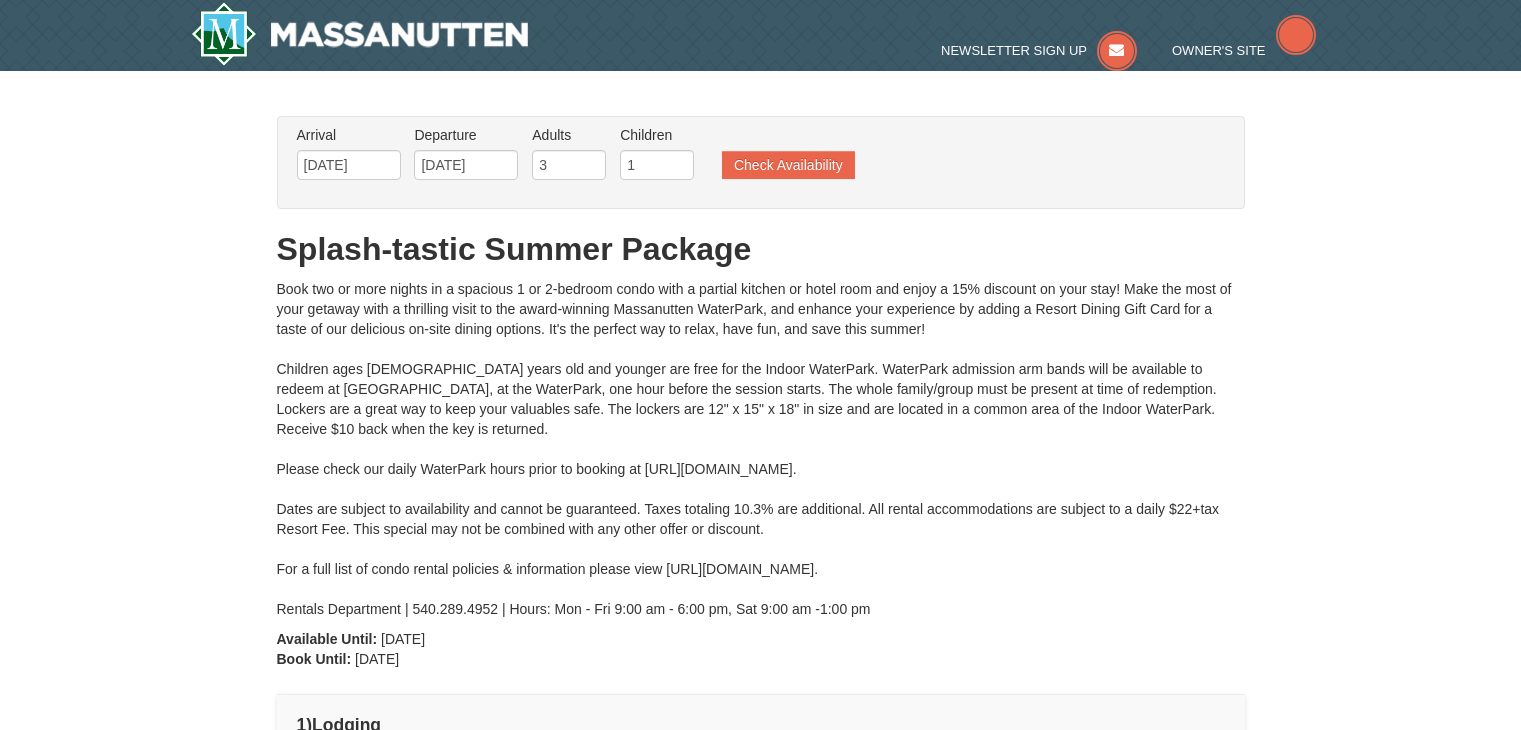 type on "[DATE]" 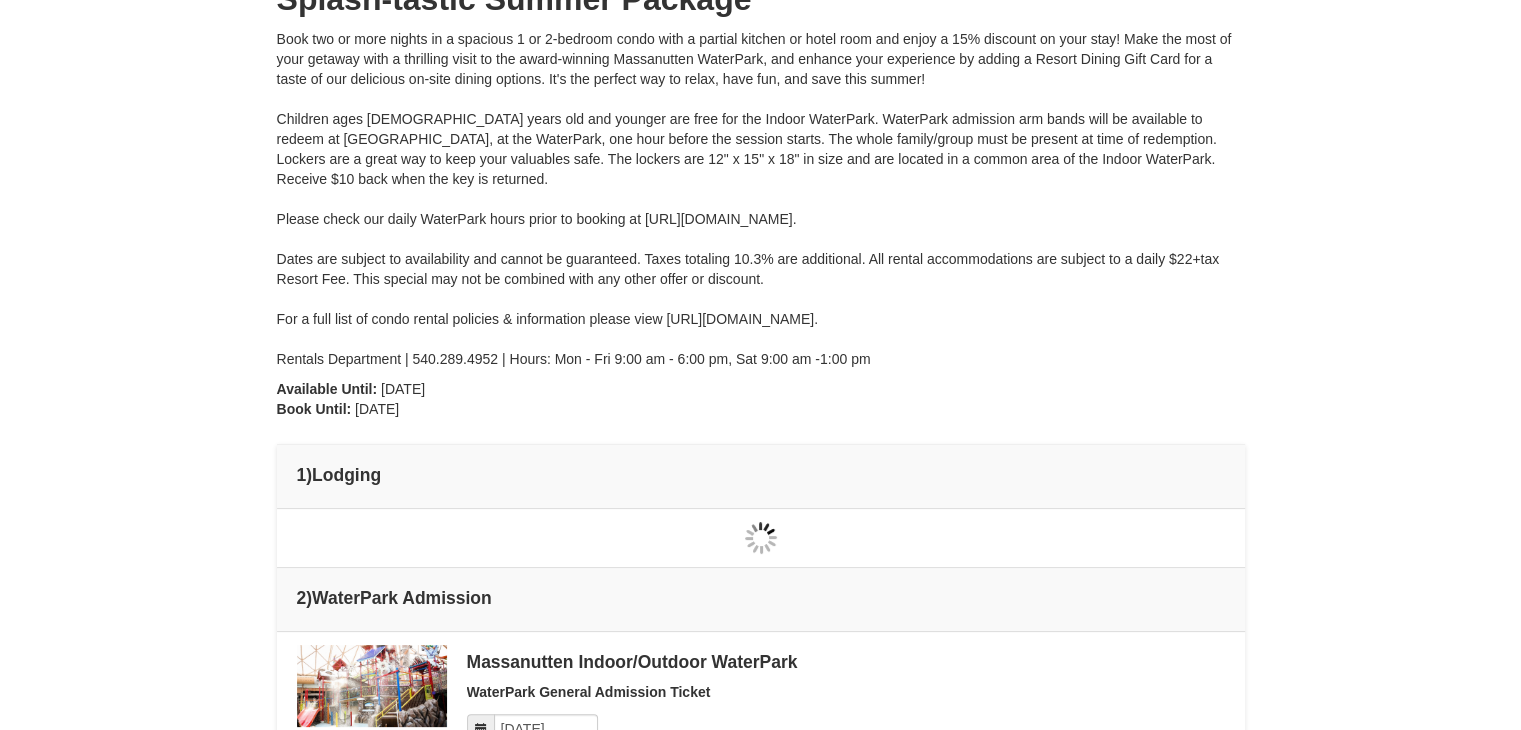 scroll, scrollTop: 0, scrollLeft: 0, axis: both 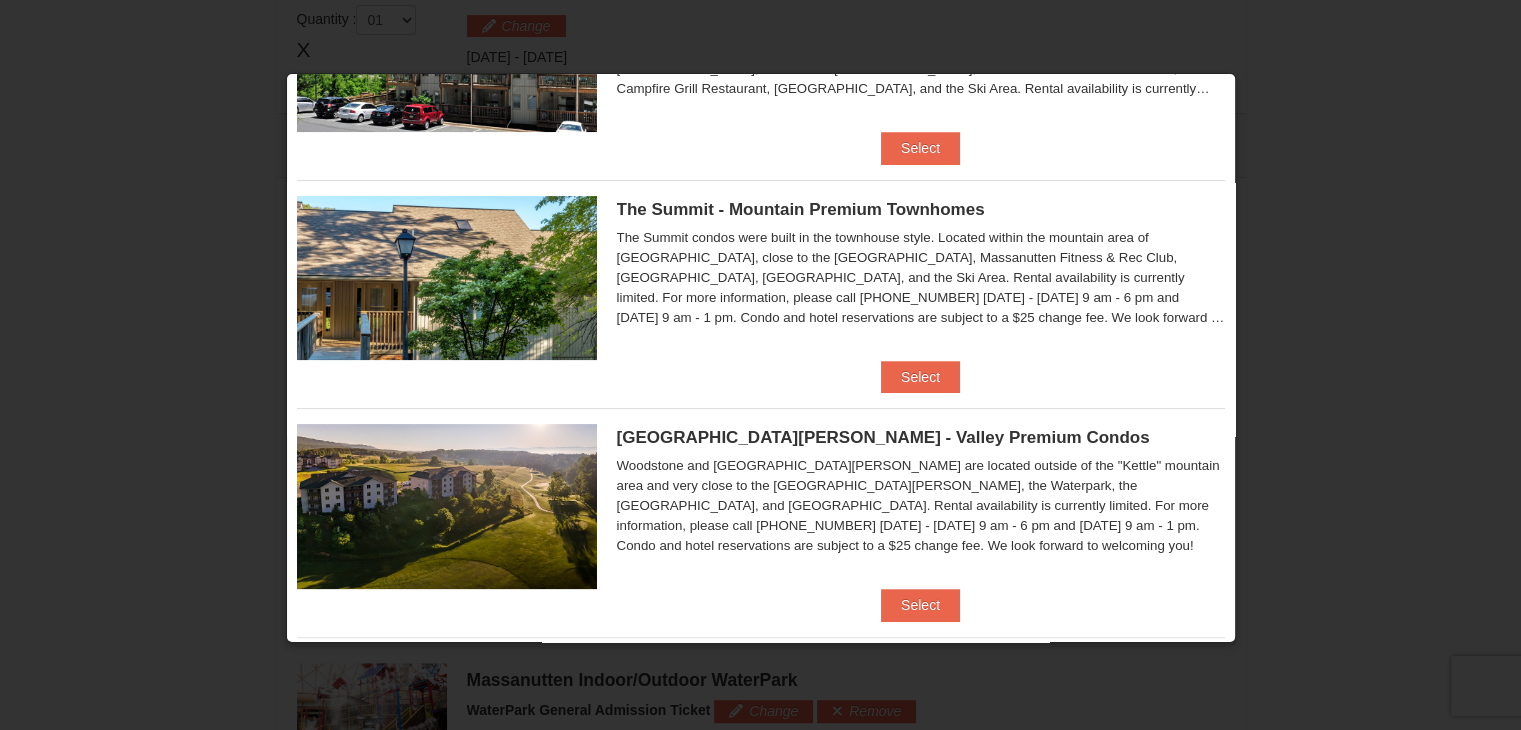 click at bounding box center [447, 506] 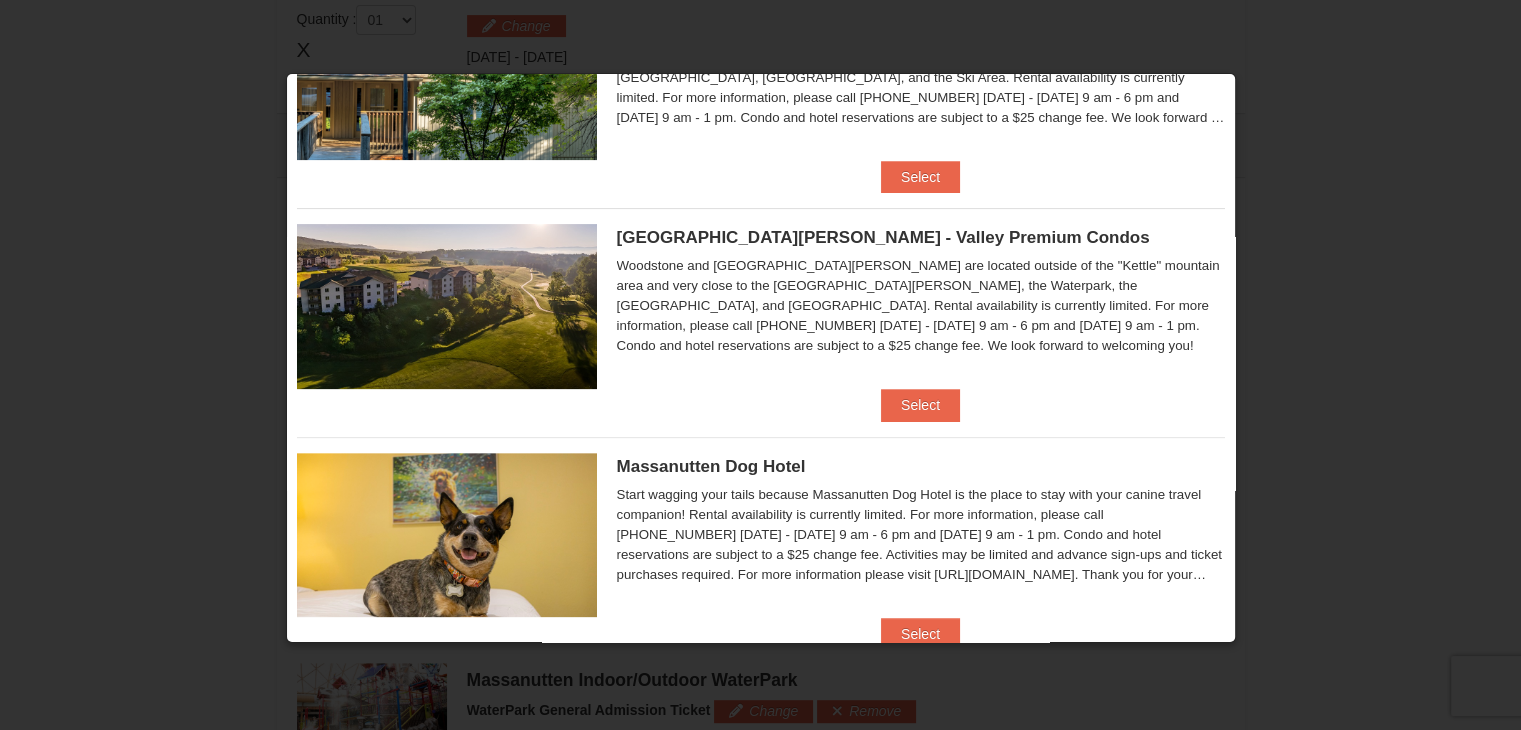 scroll, scrollTop: 400, scrollLeft: 0, axis: vertical 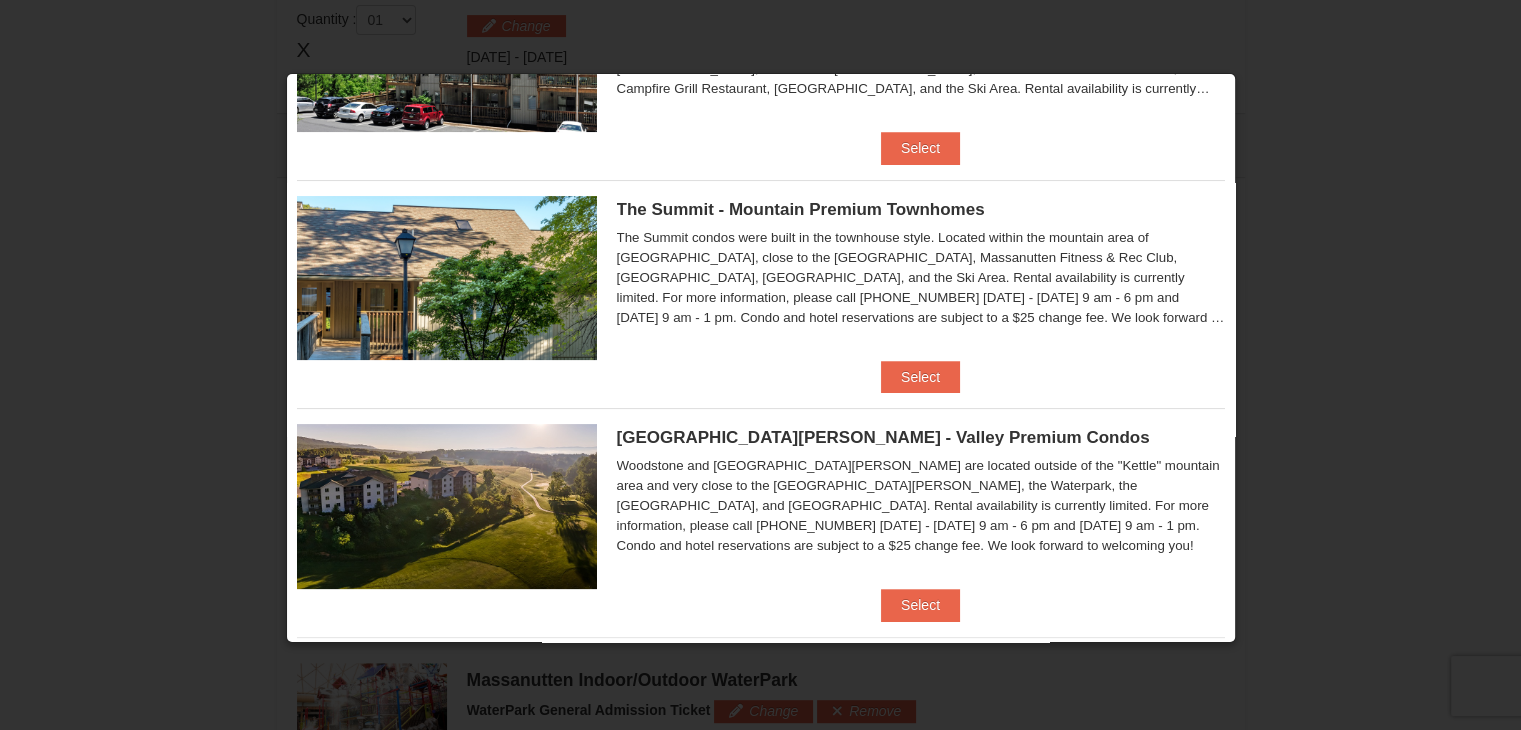 click at bounding box center (447, 506) 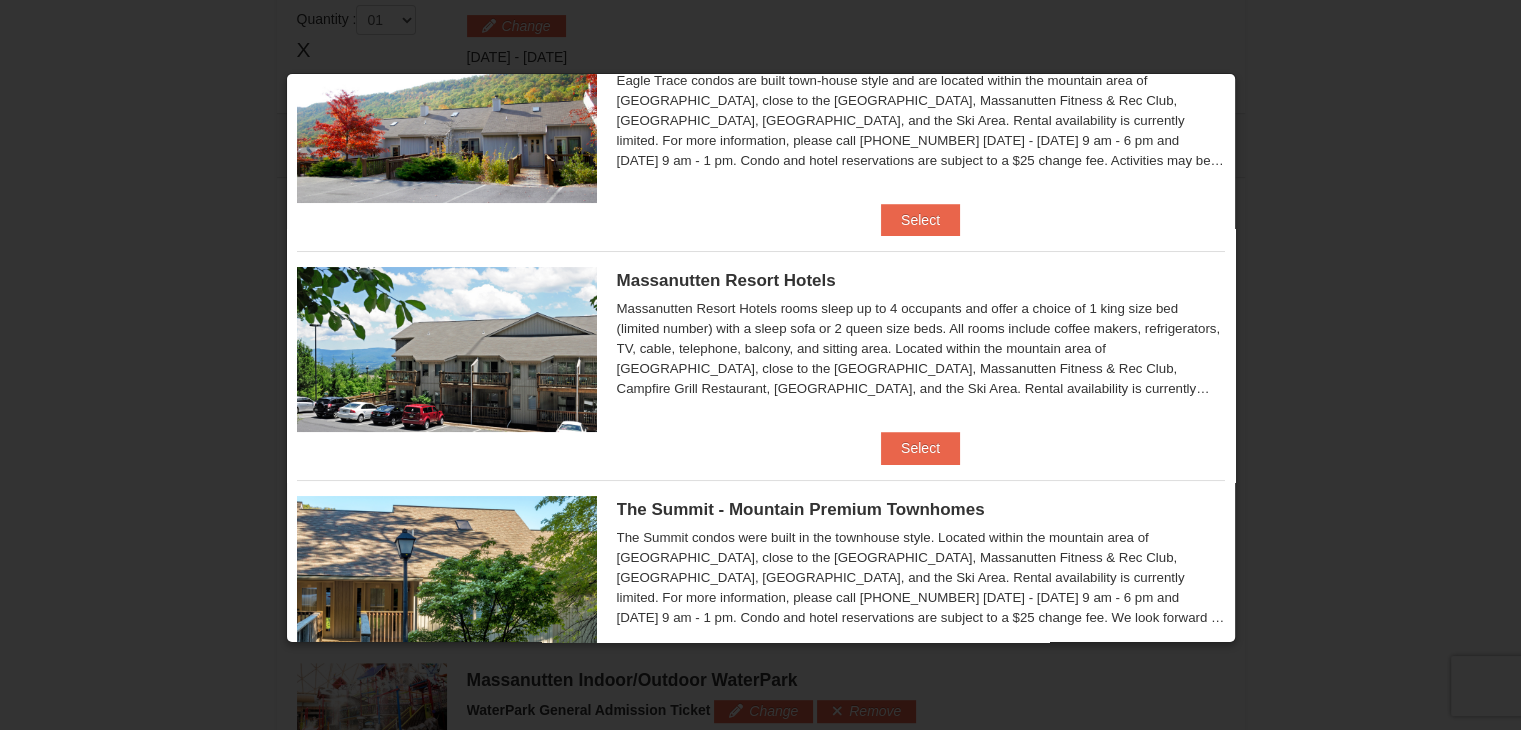 scroll, scrollTop: 0, scrollLeft: 0, axis: both 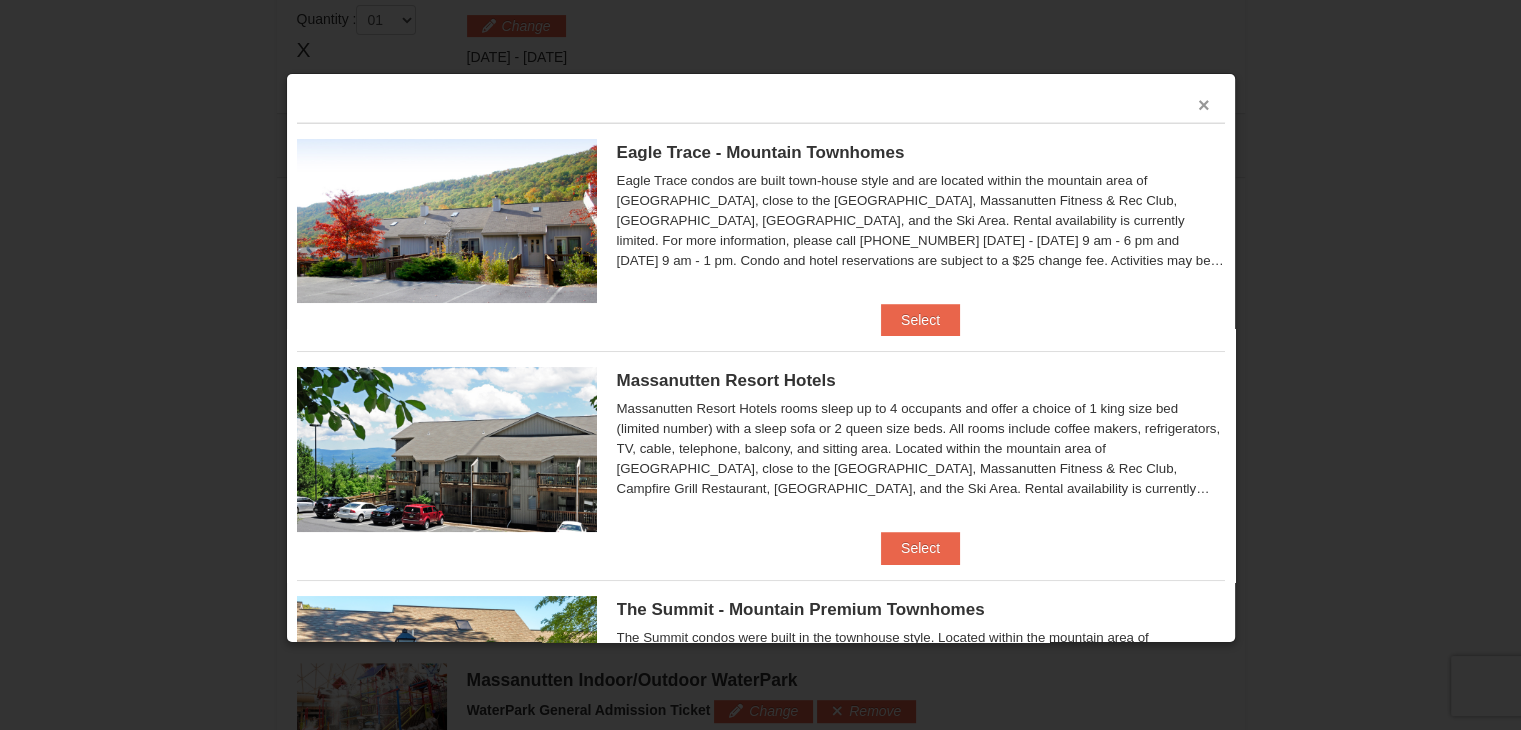 click on "×" at bounding box center [1204, 105] 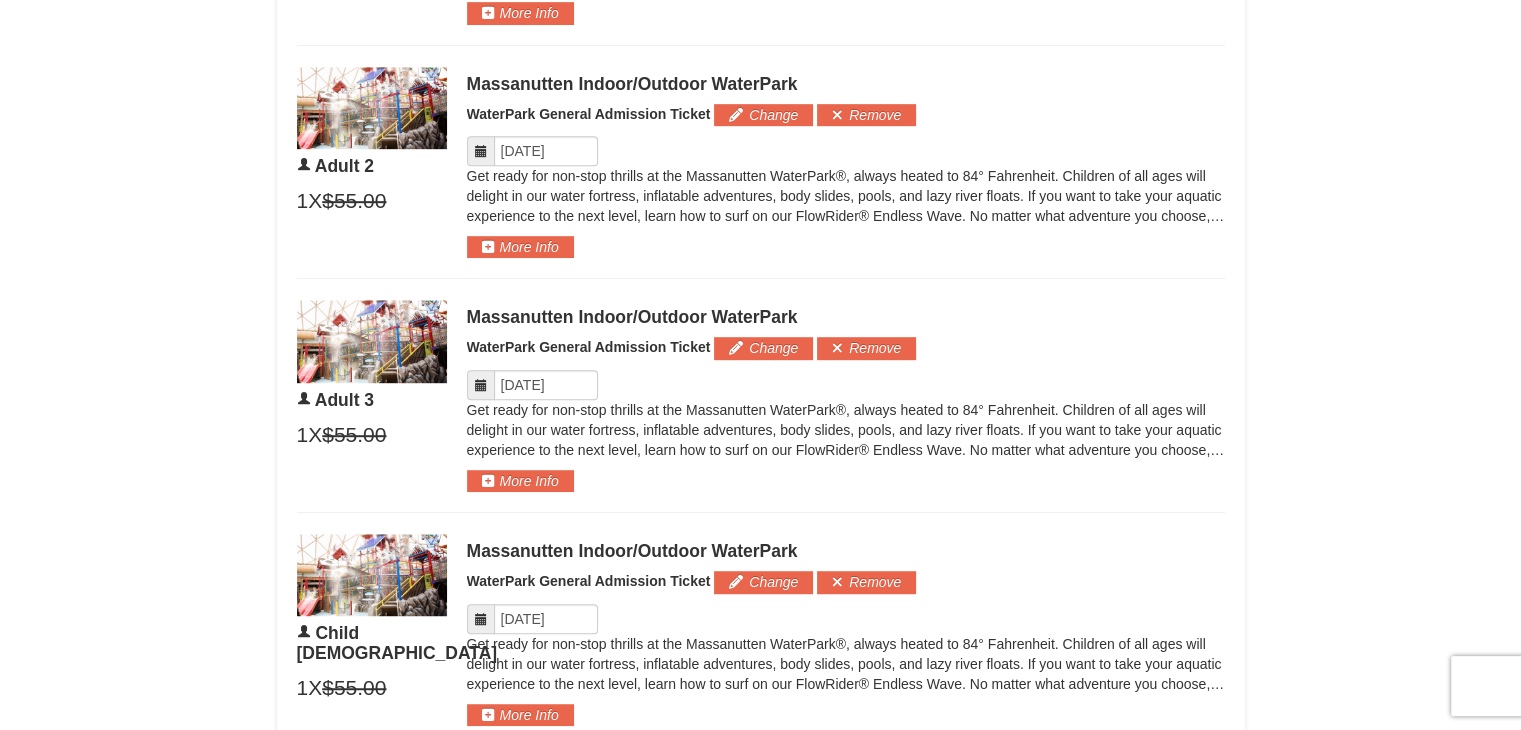 scroll, scrollTop: 1100, scrollLeft: 0, axis: vertical 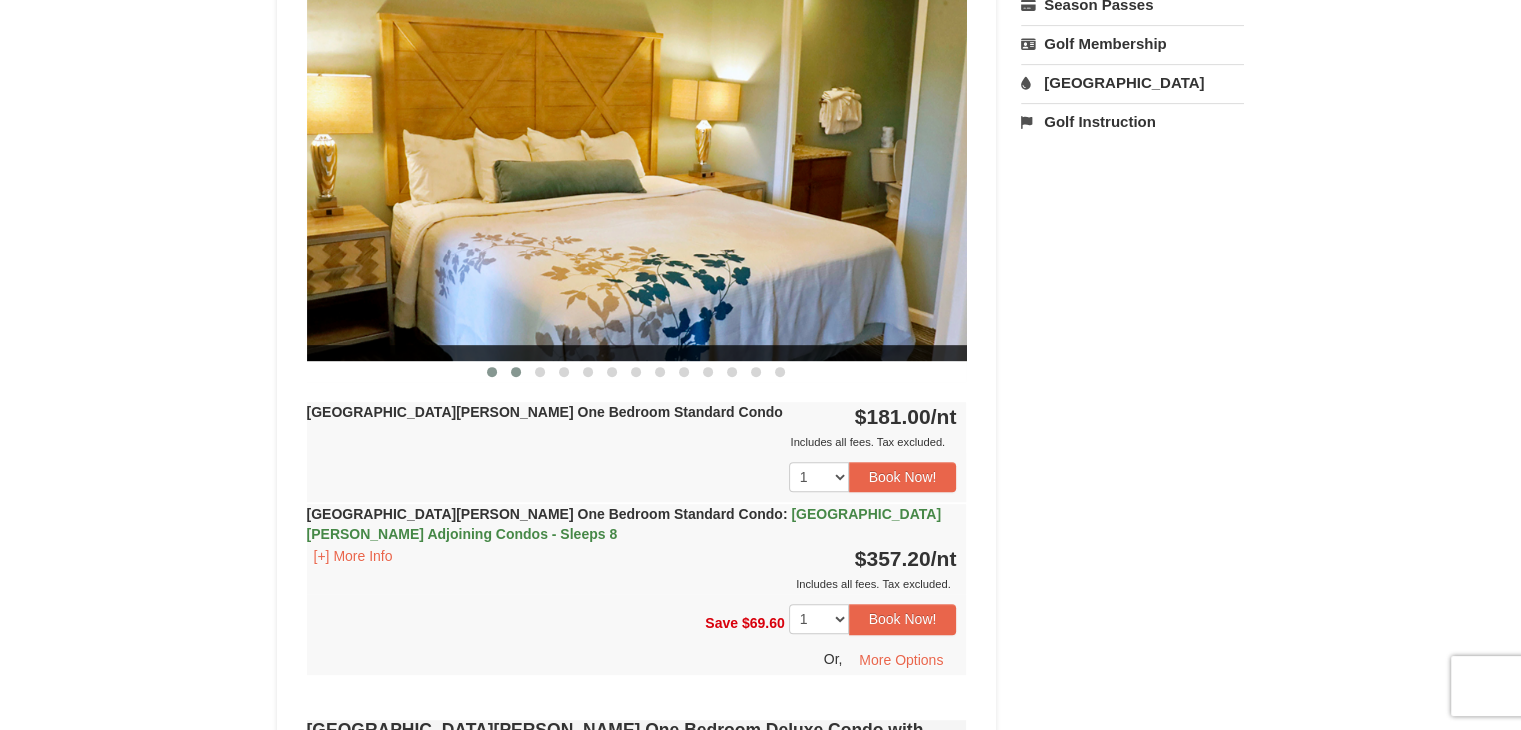 click at bounding box center (516, 372) 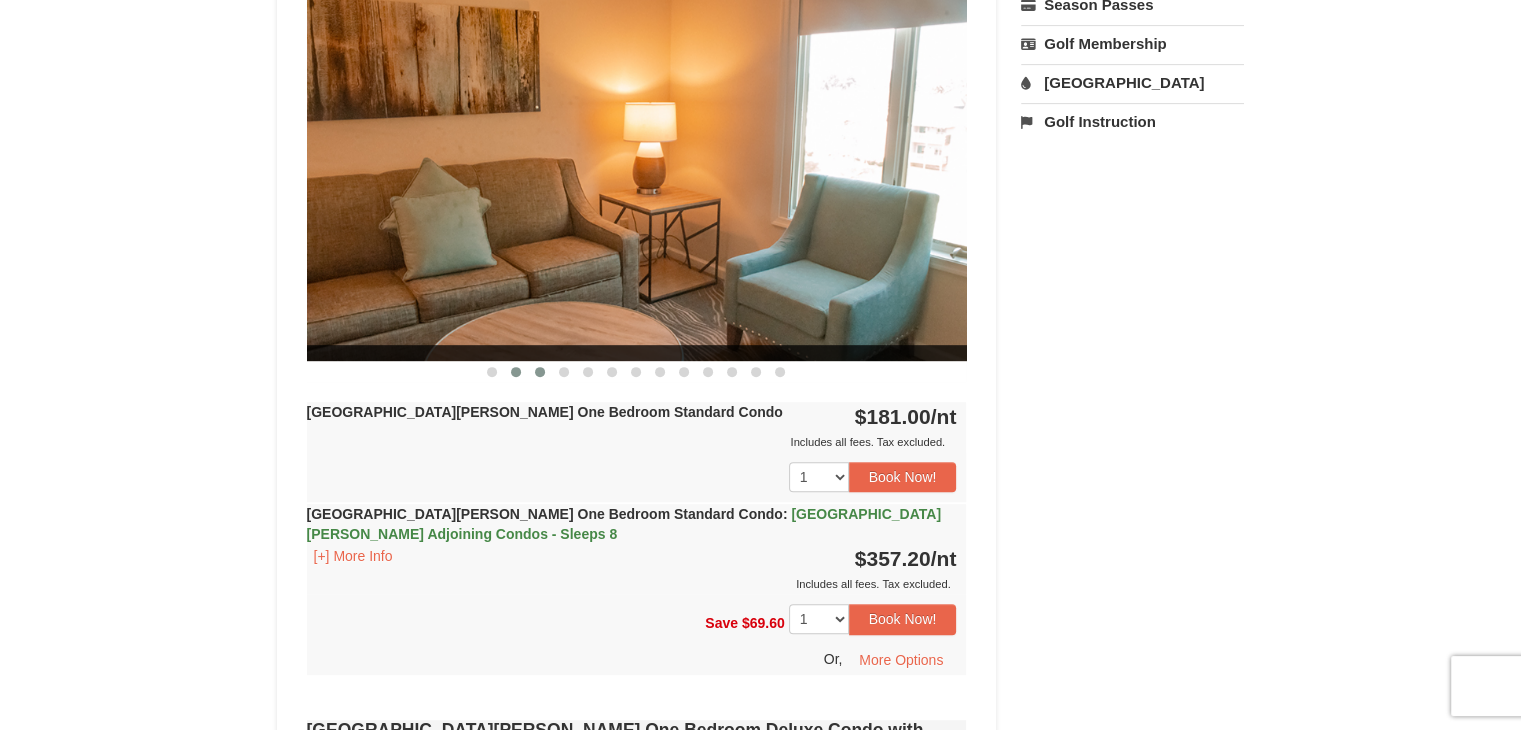 click at bounding box center [540, 372] 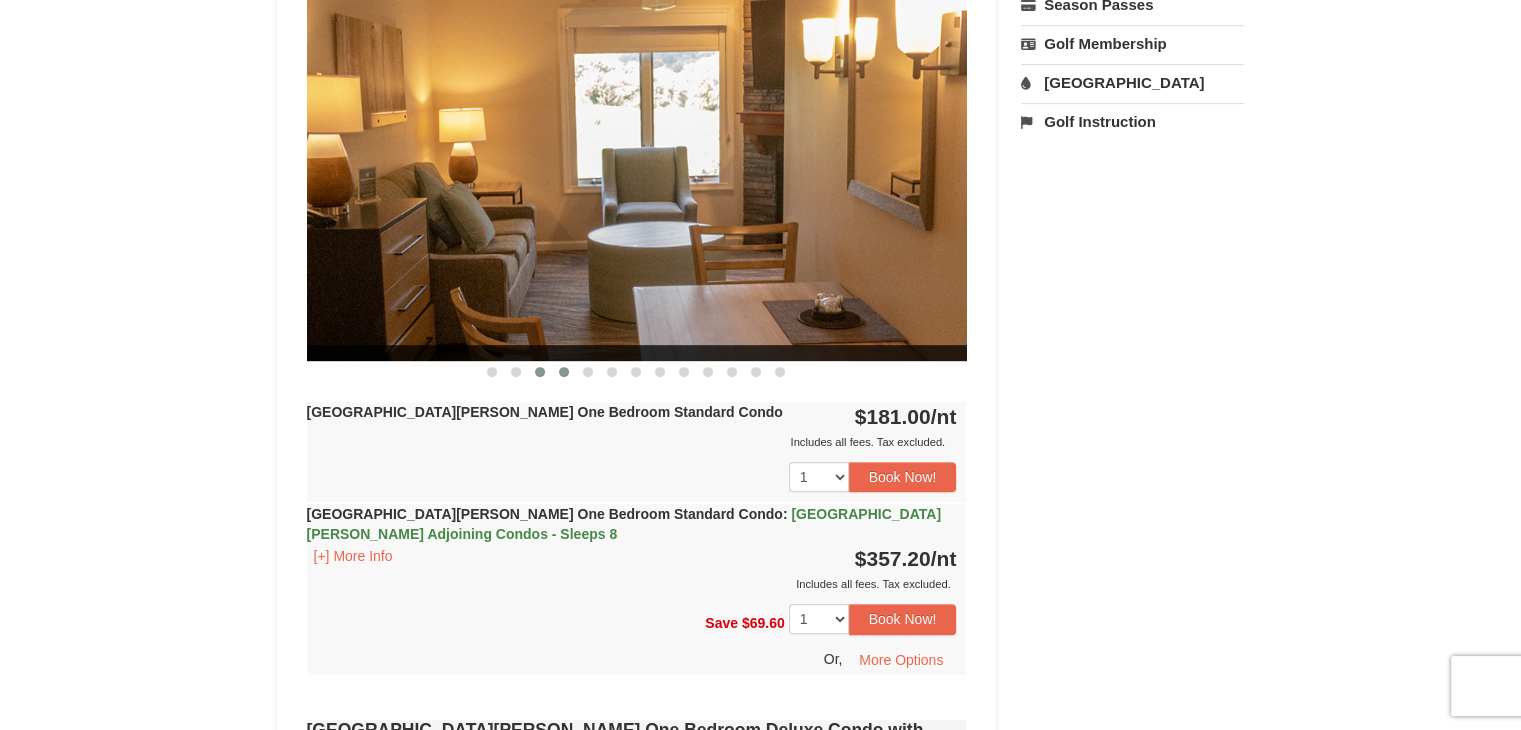 click at bounding box center (564, 372) 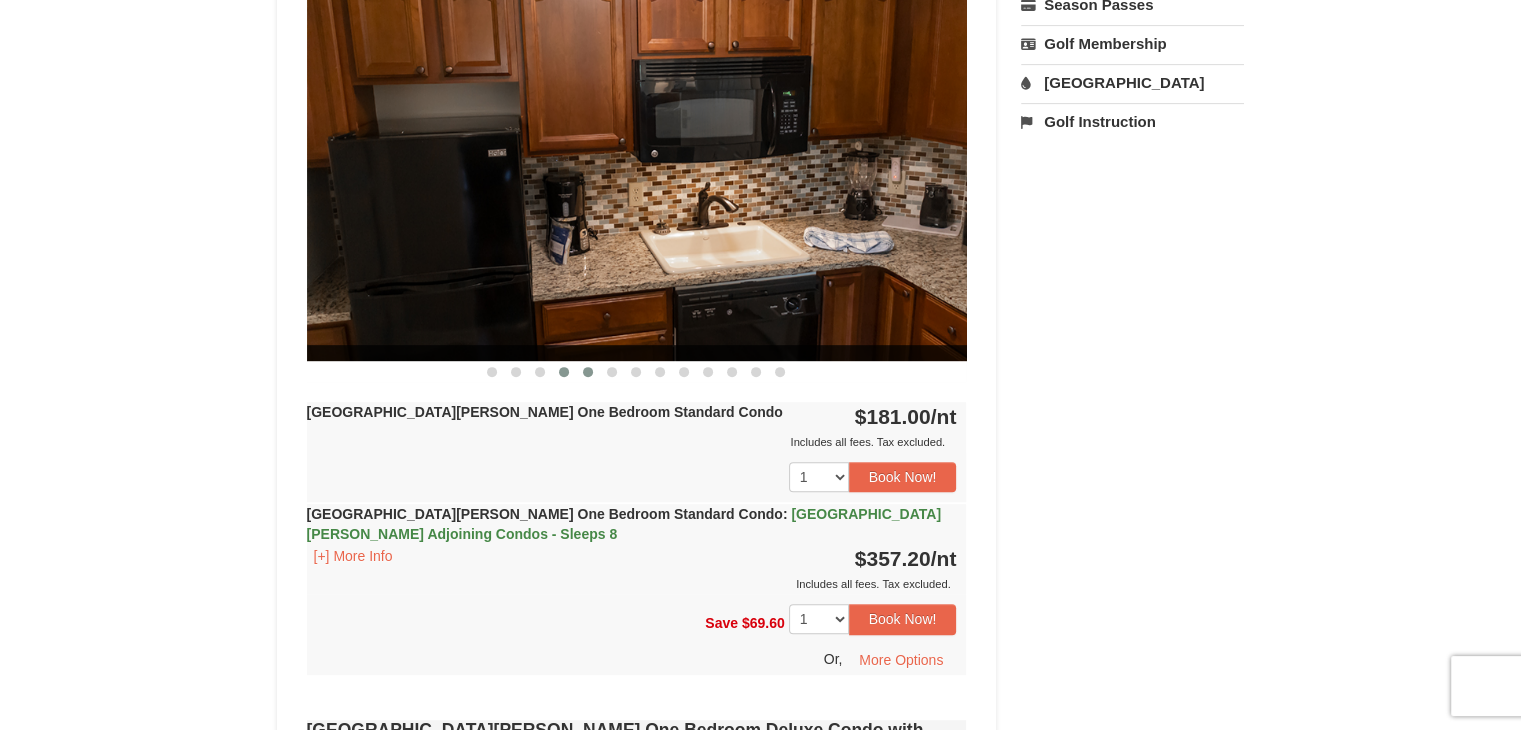 click at bounding box center [588, 372] 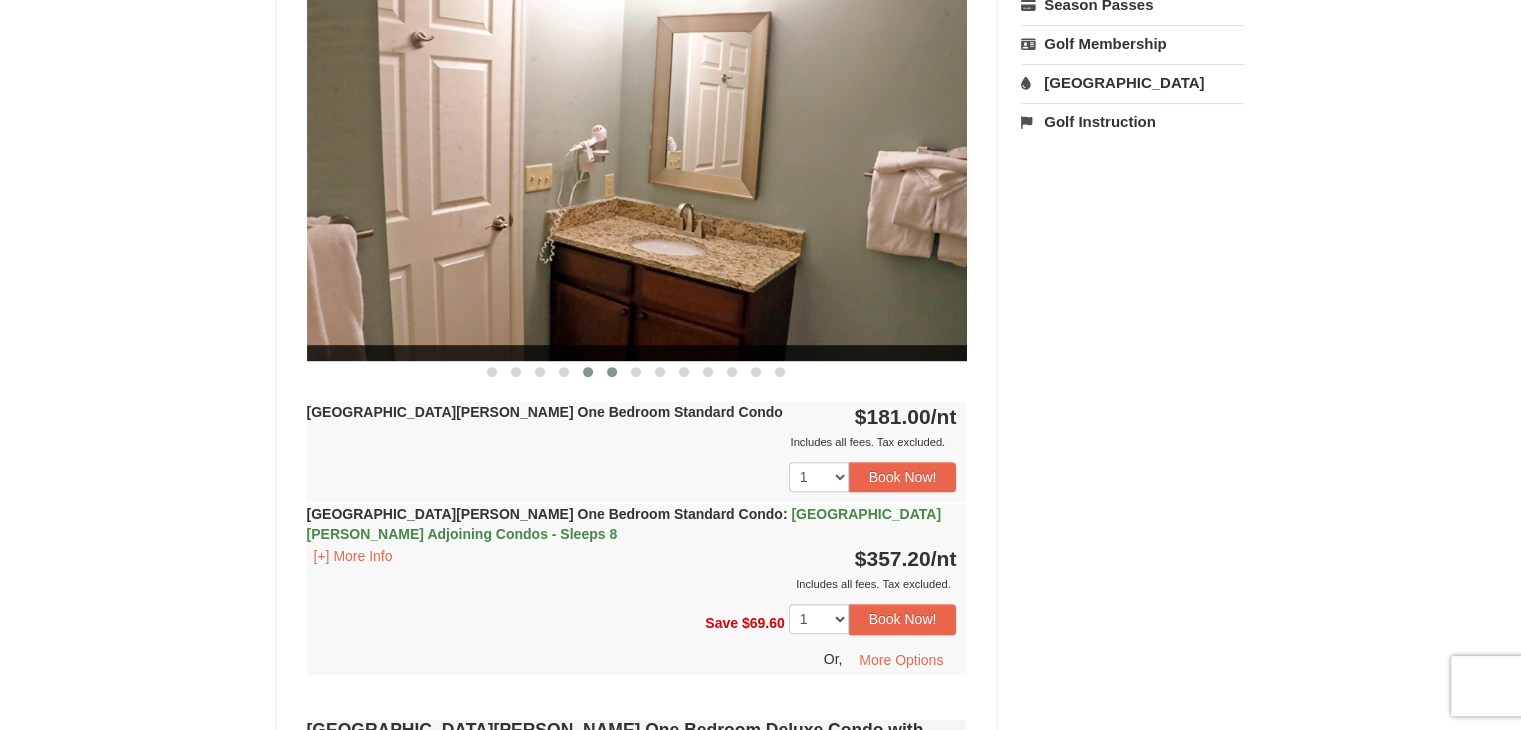 click at bounding box center (612, 372) 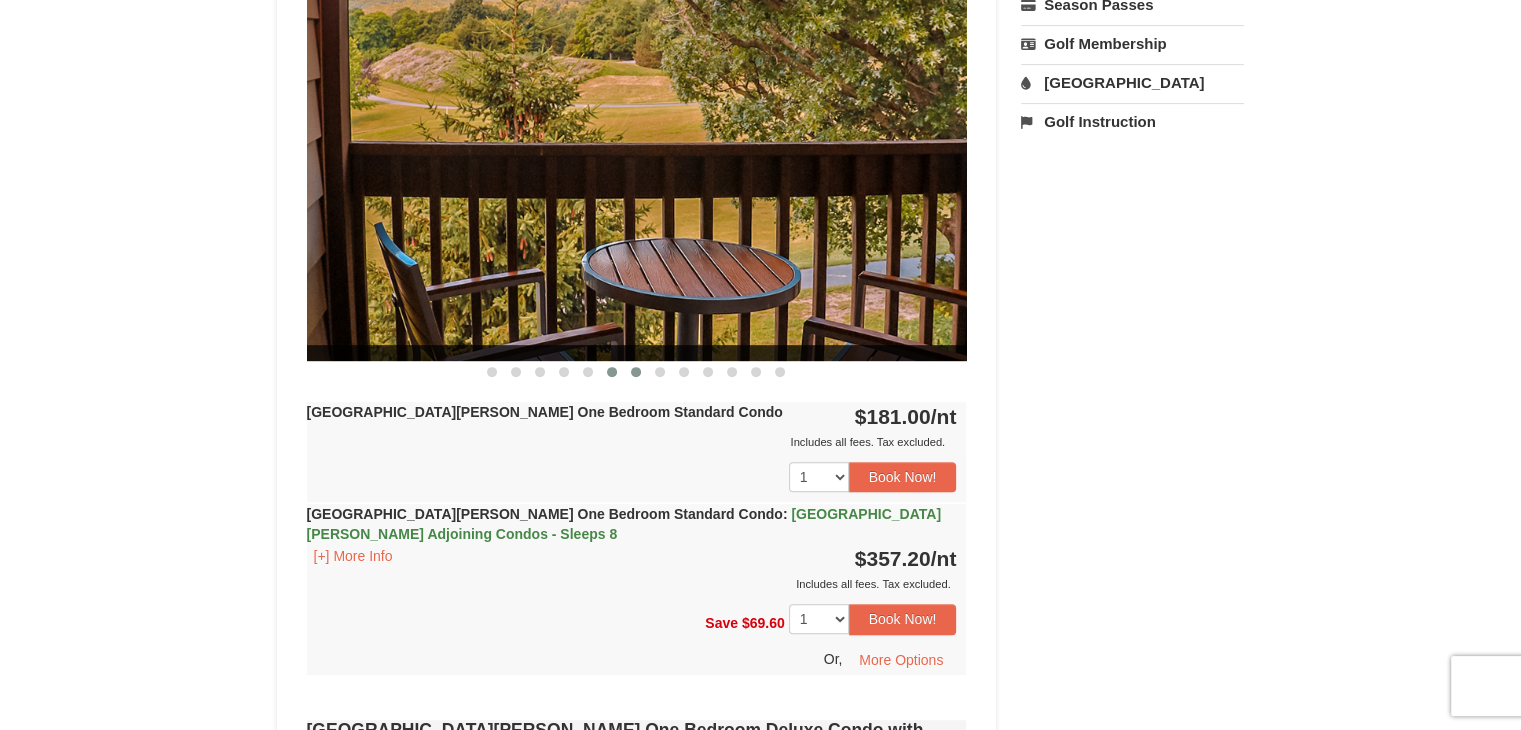 click at bounding box center (636, 372) 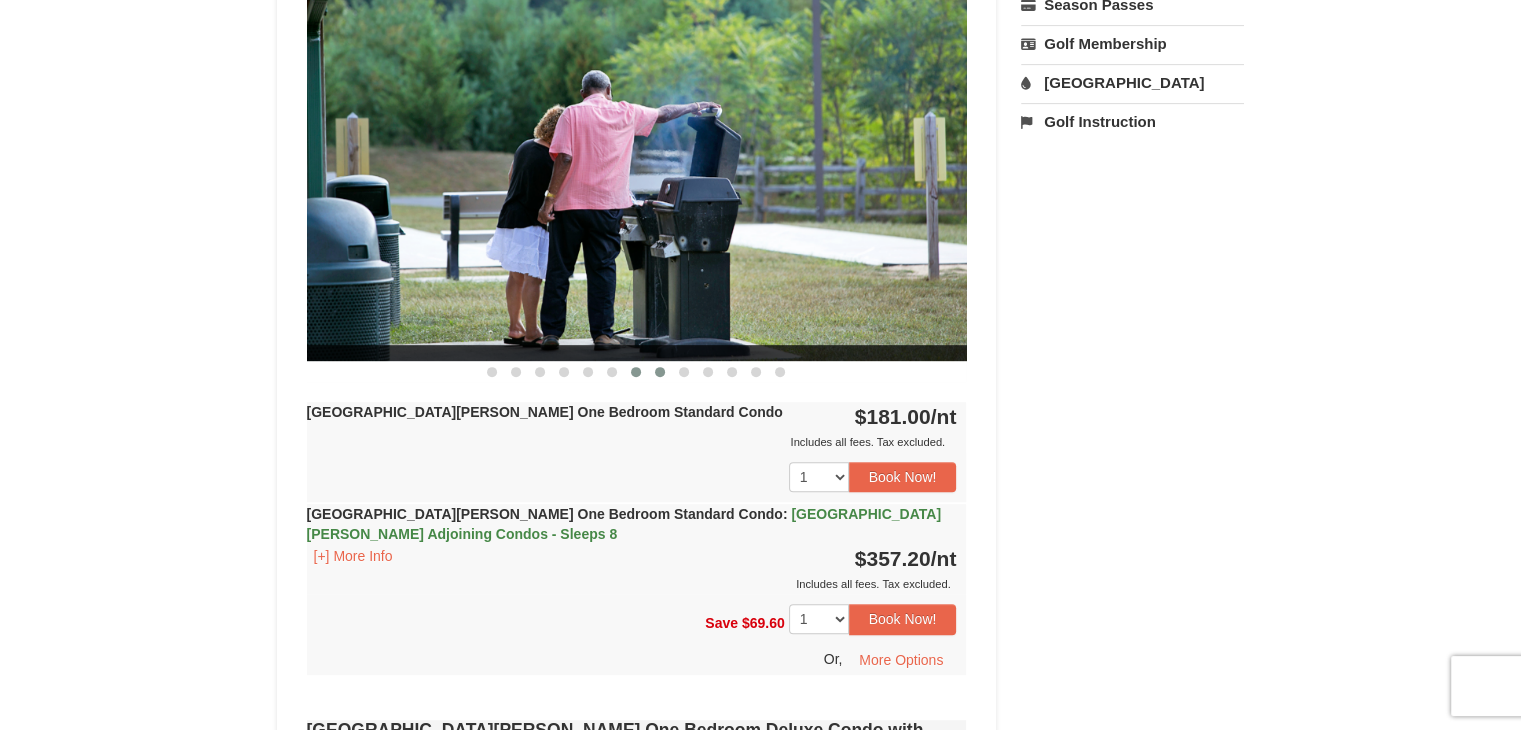 click at bounding box center (660, 372) 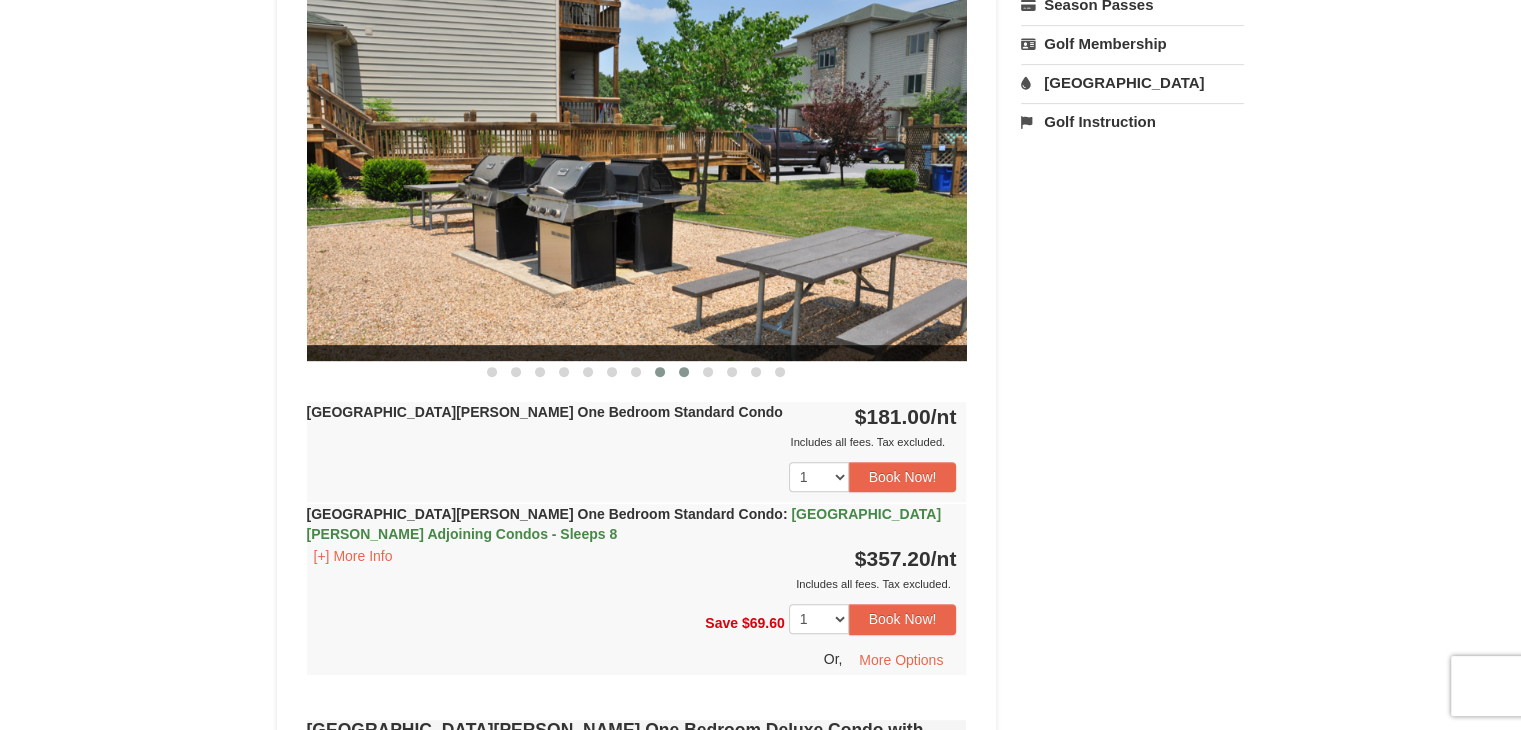 click at bounding box center (684, 372) 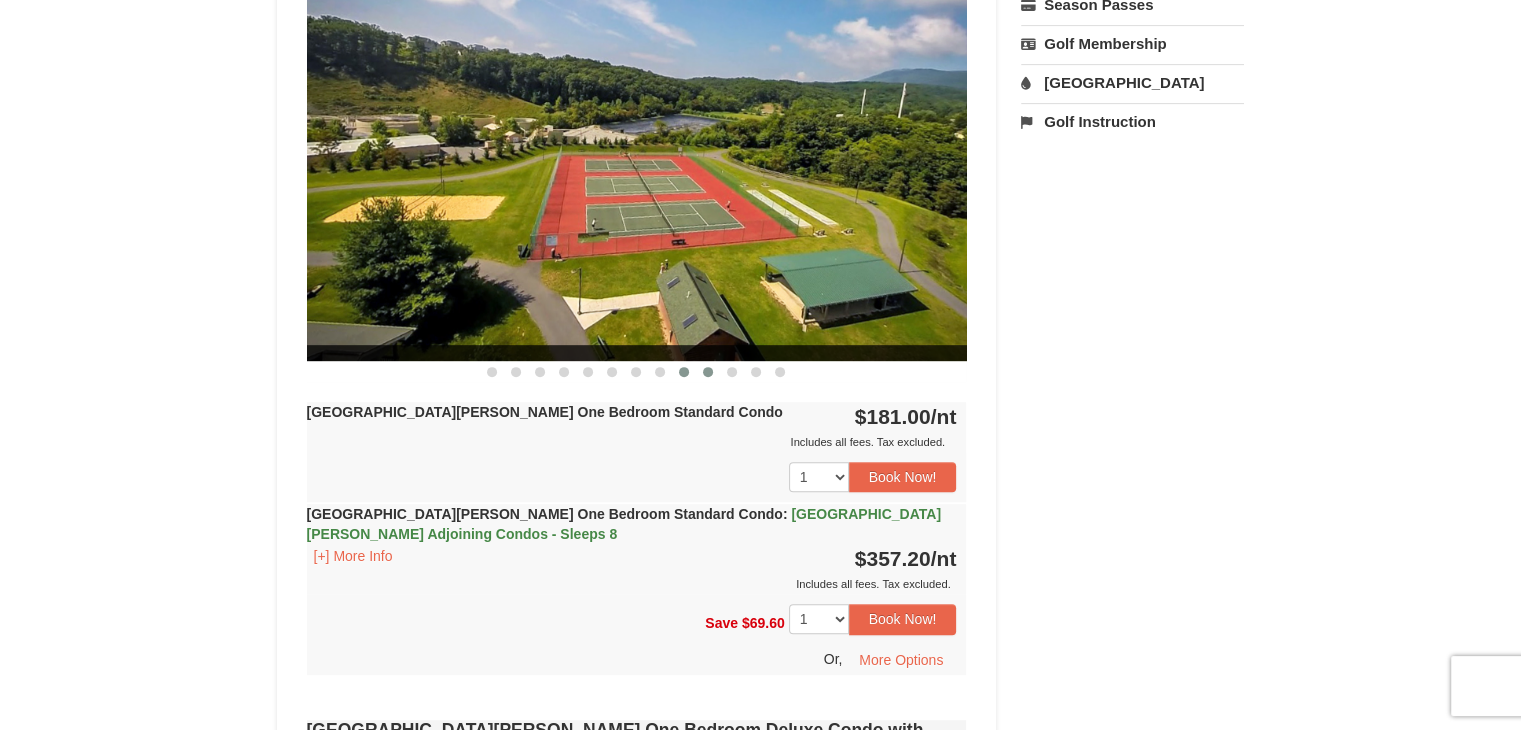click at bounding box center (708, 372) 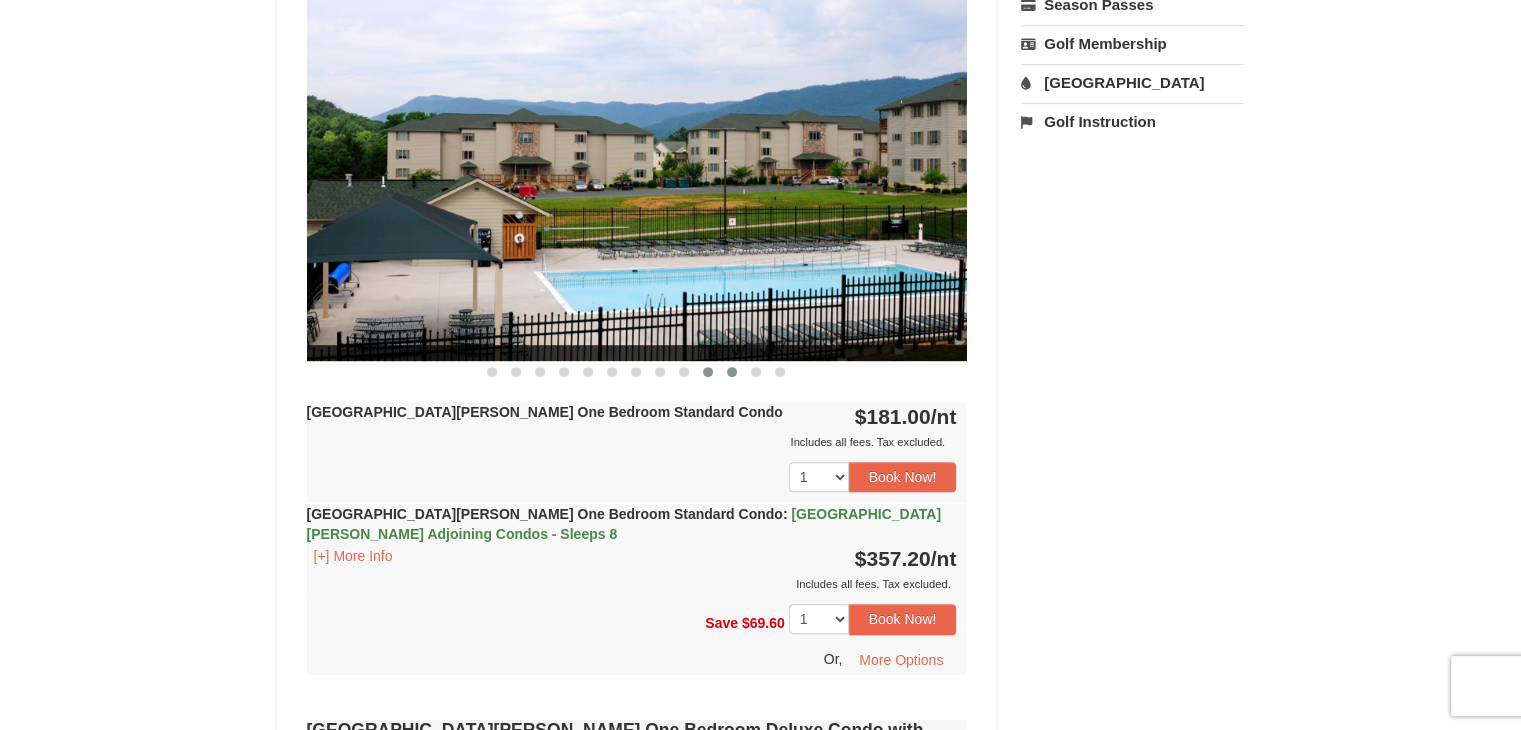 click at bounding box center [732, 372] 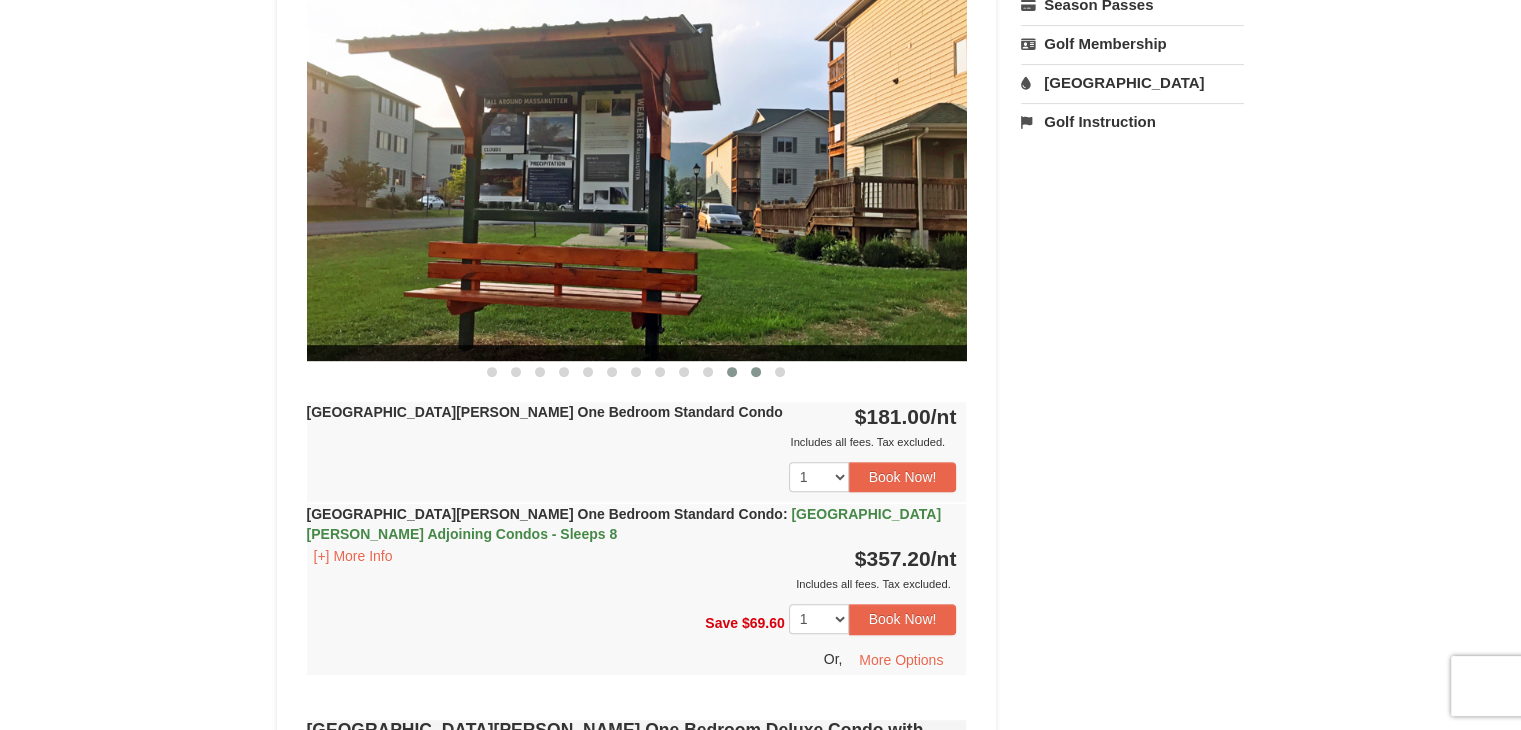 click at bounding box center [756, 372] 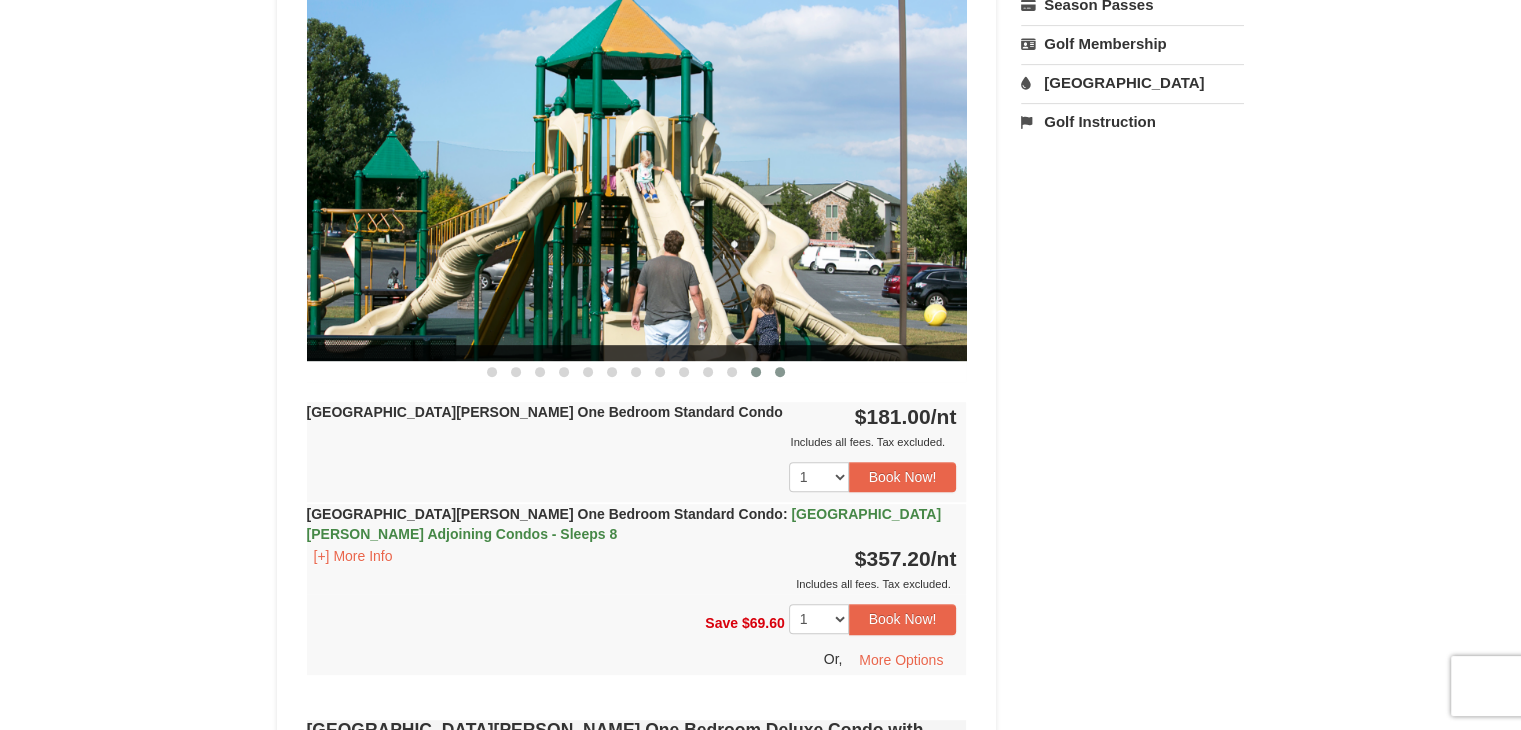 click at bounding box center (780, 372) 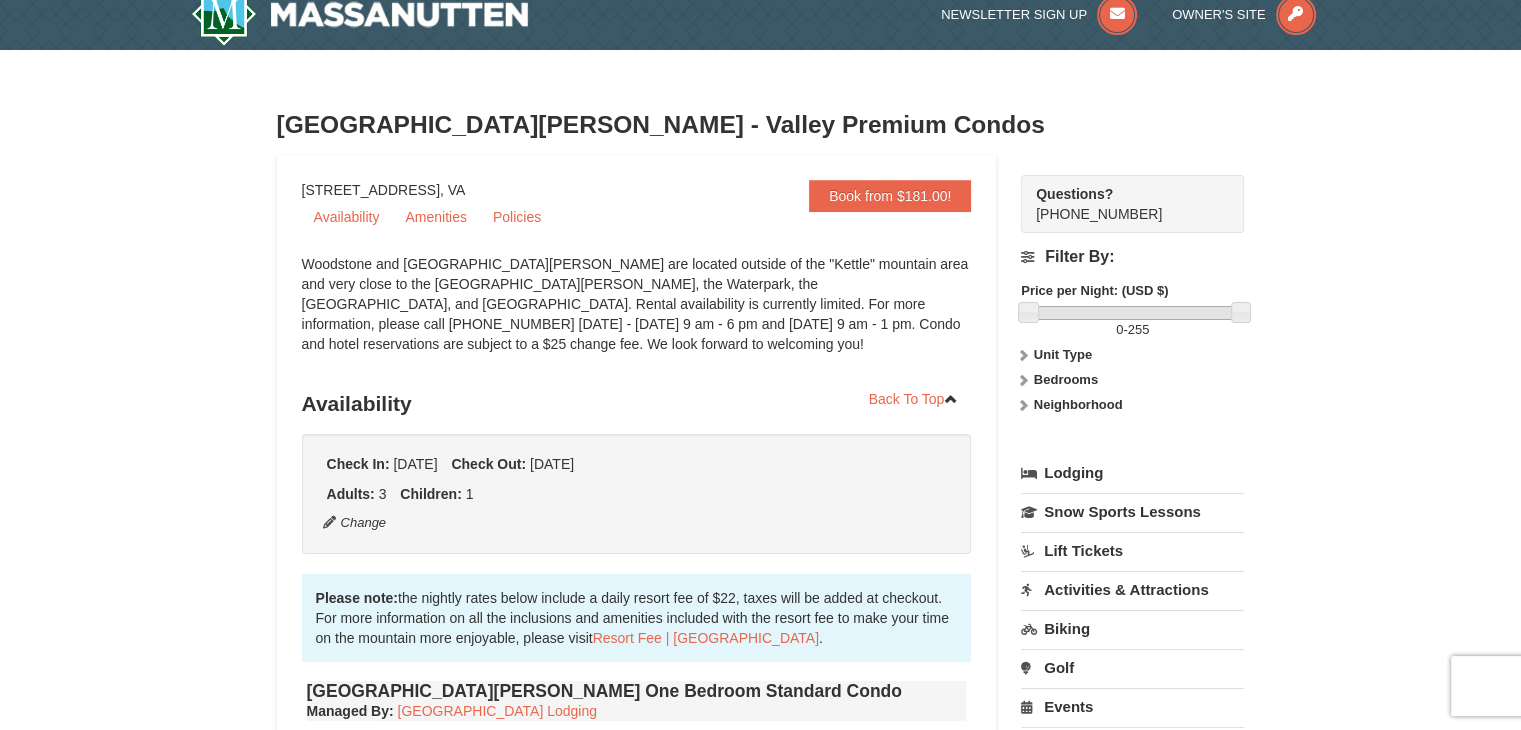 scroll, scrollTop: 0, scrollLeft: 0, axis: both 